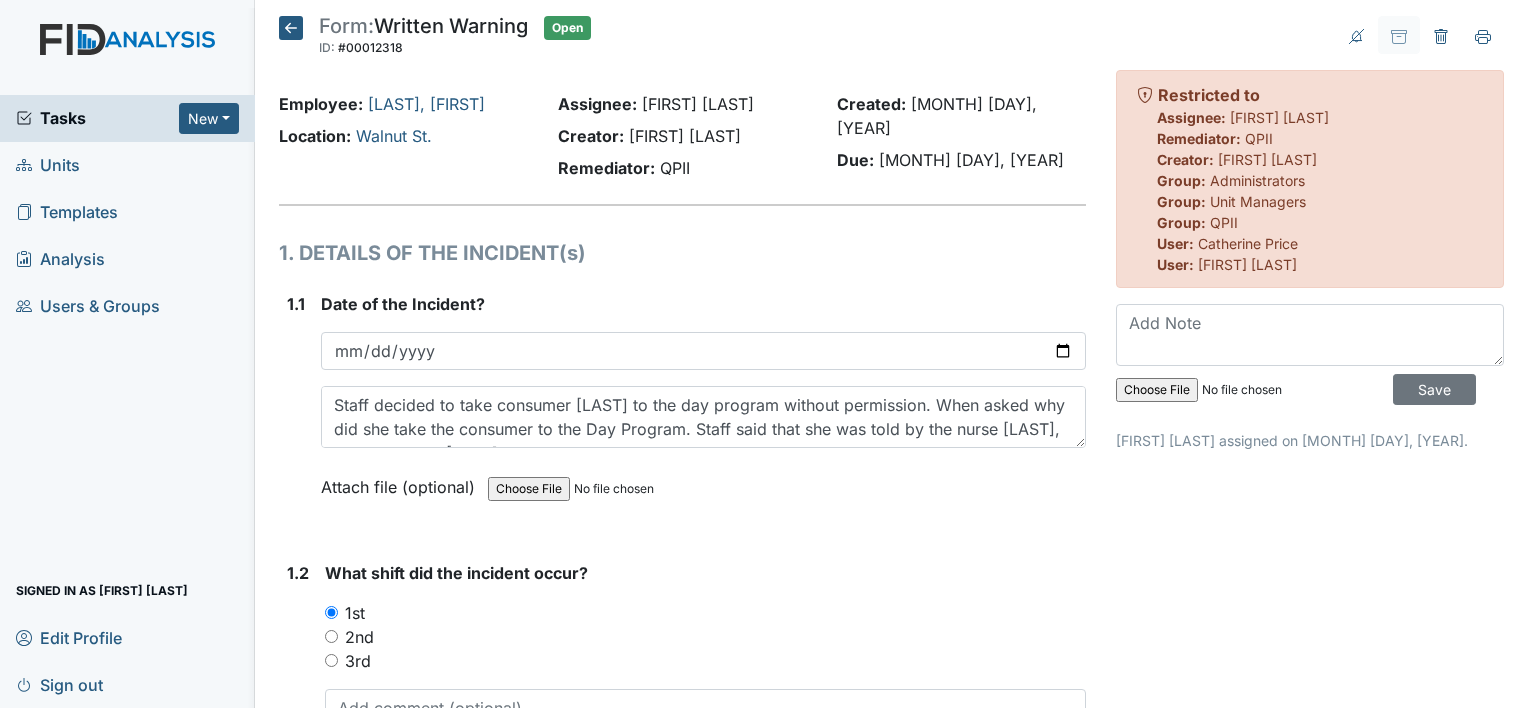 scroll, scrollTop: 0, scrollLeft: 0, axis: both 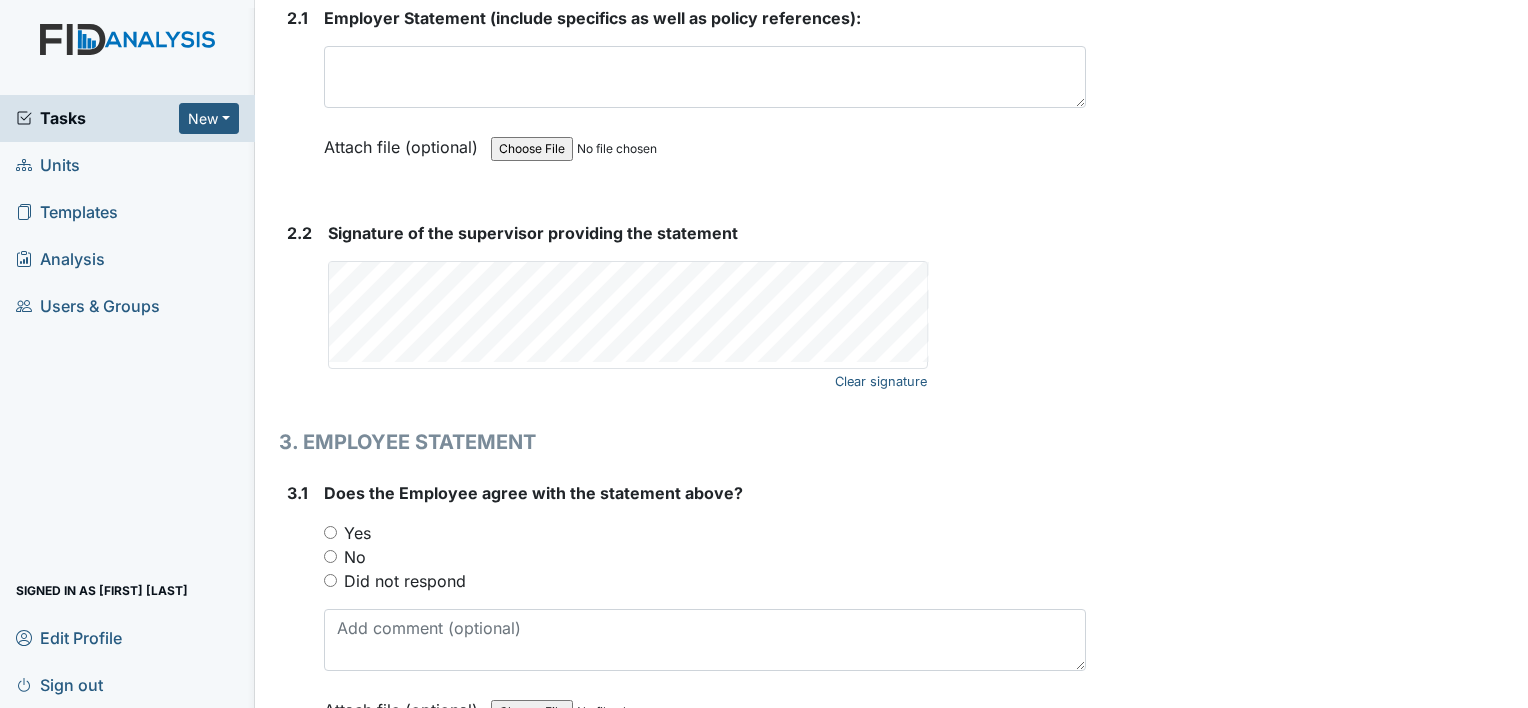 click on "Units" at bounding box center (48, 165) 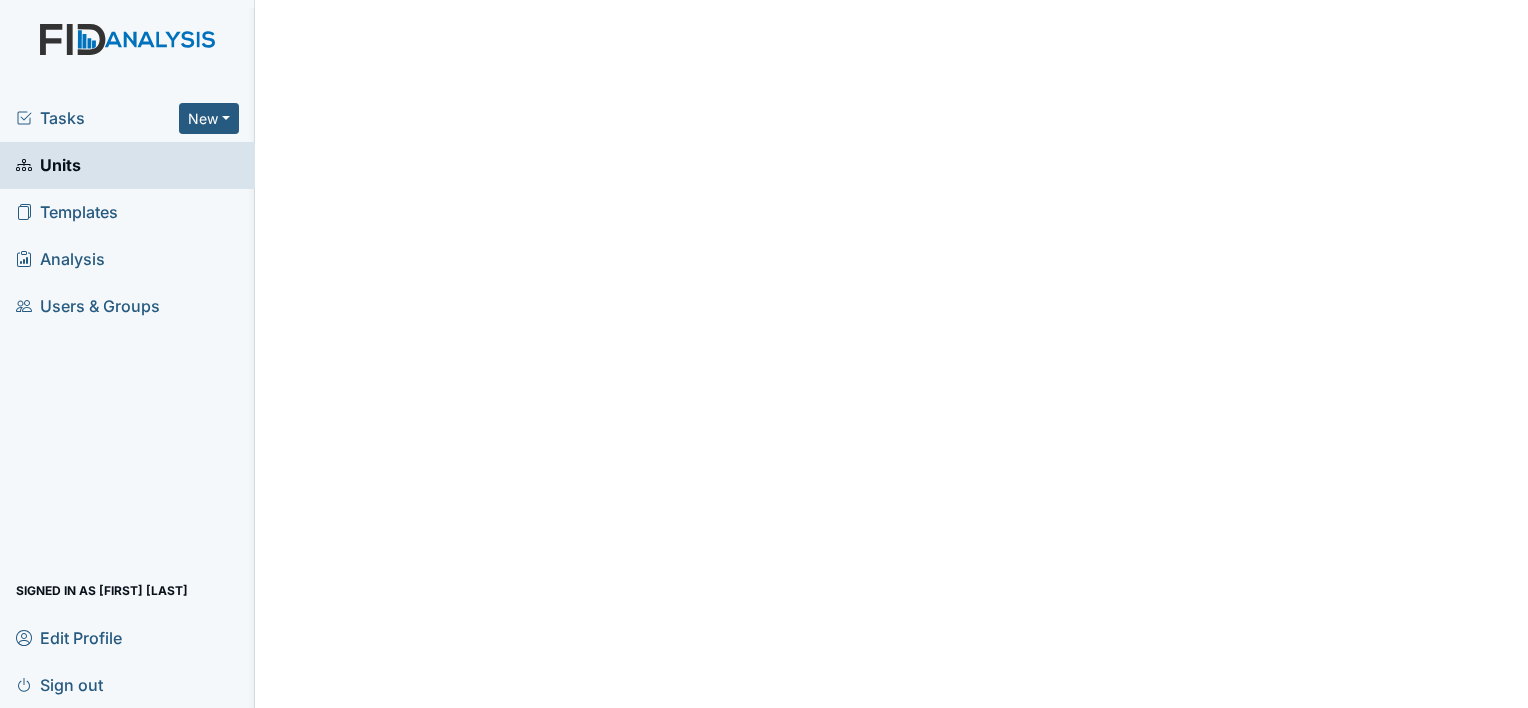 scroll, scrollTop: 0, scrollLeft: 0, axis: both 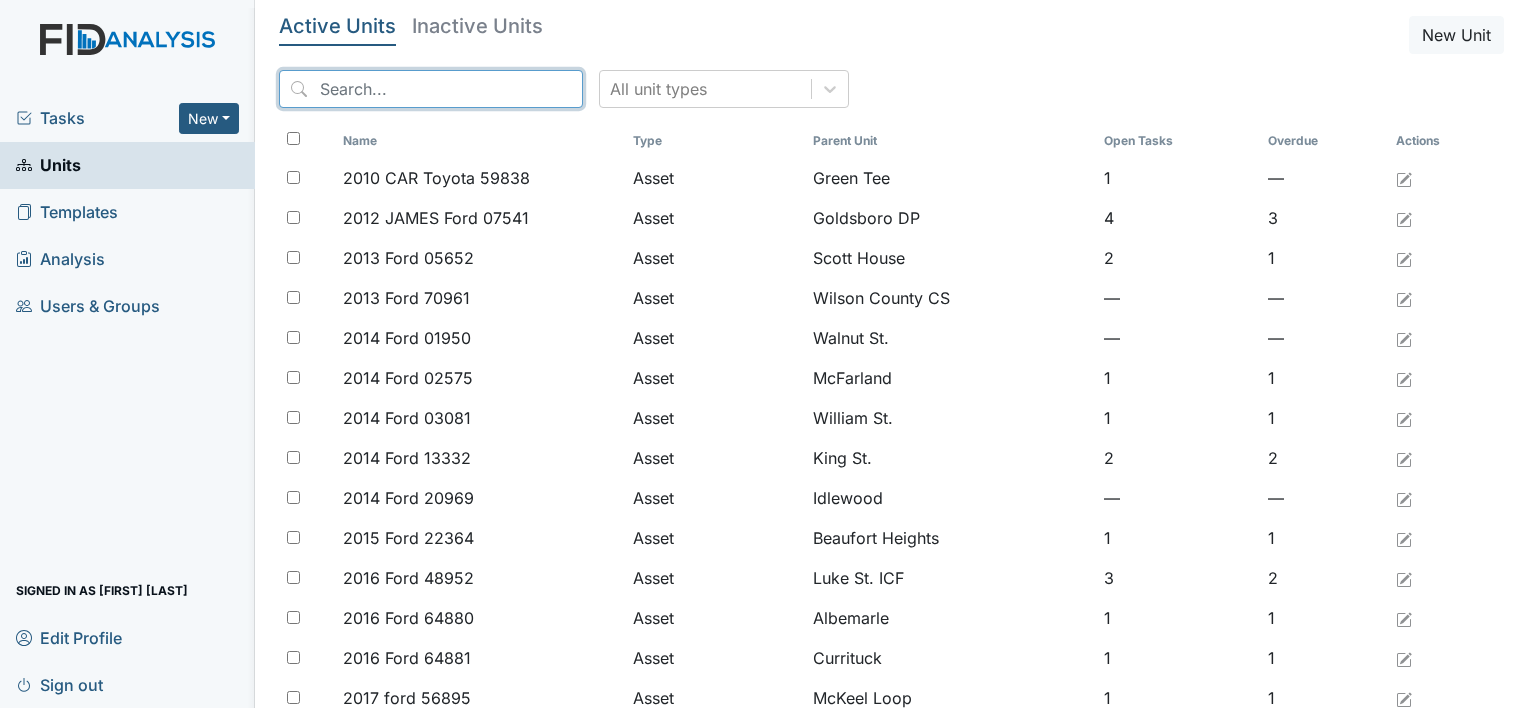 click at bounding box center [431, 89] 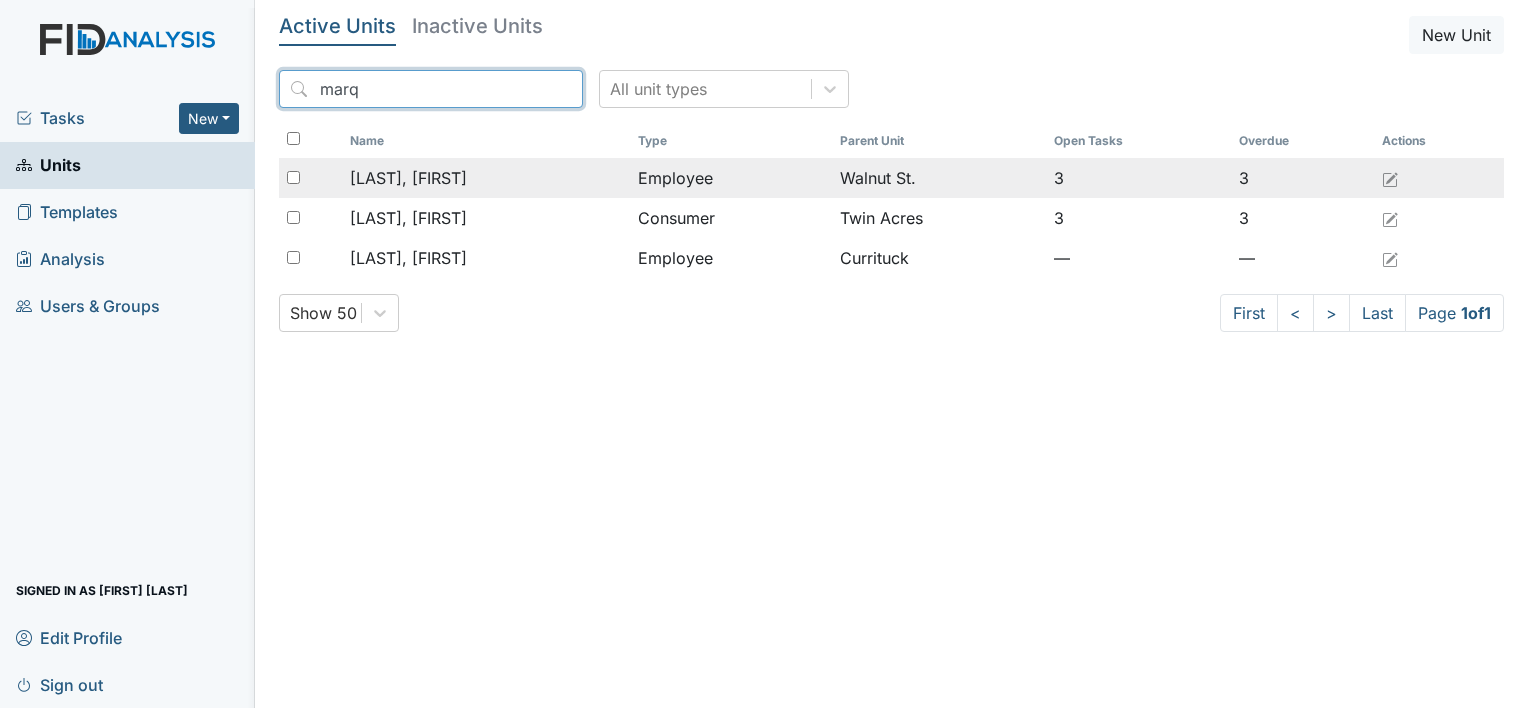 type on "marq" 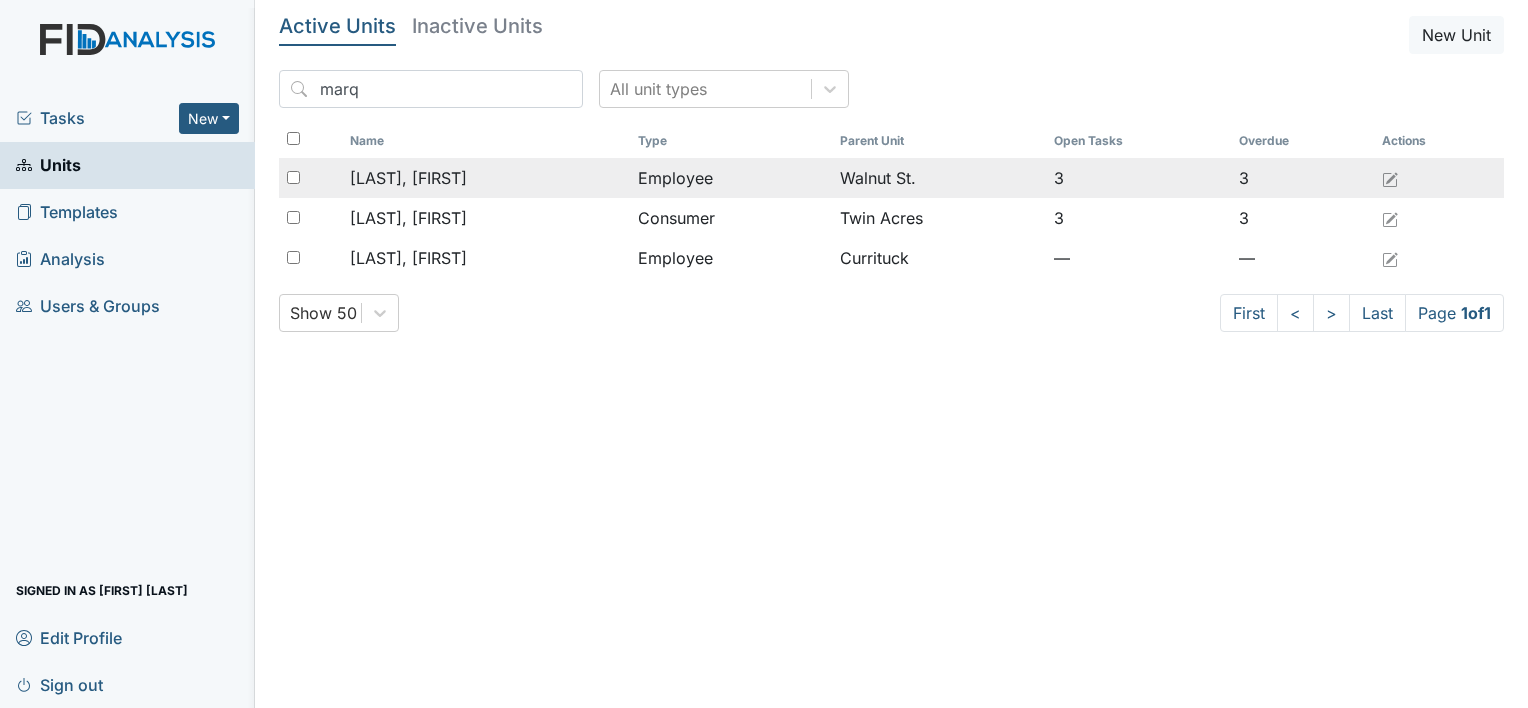 click on "[LAST], [FIRST]" at bounding box center (408, 178) 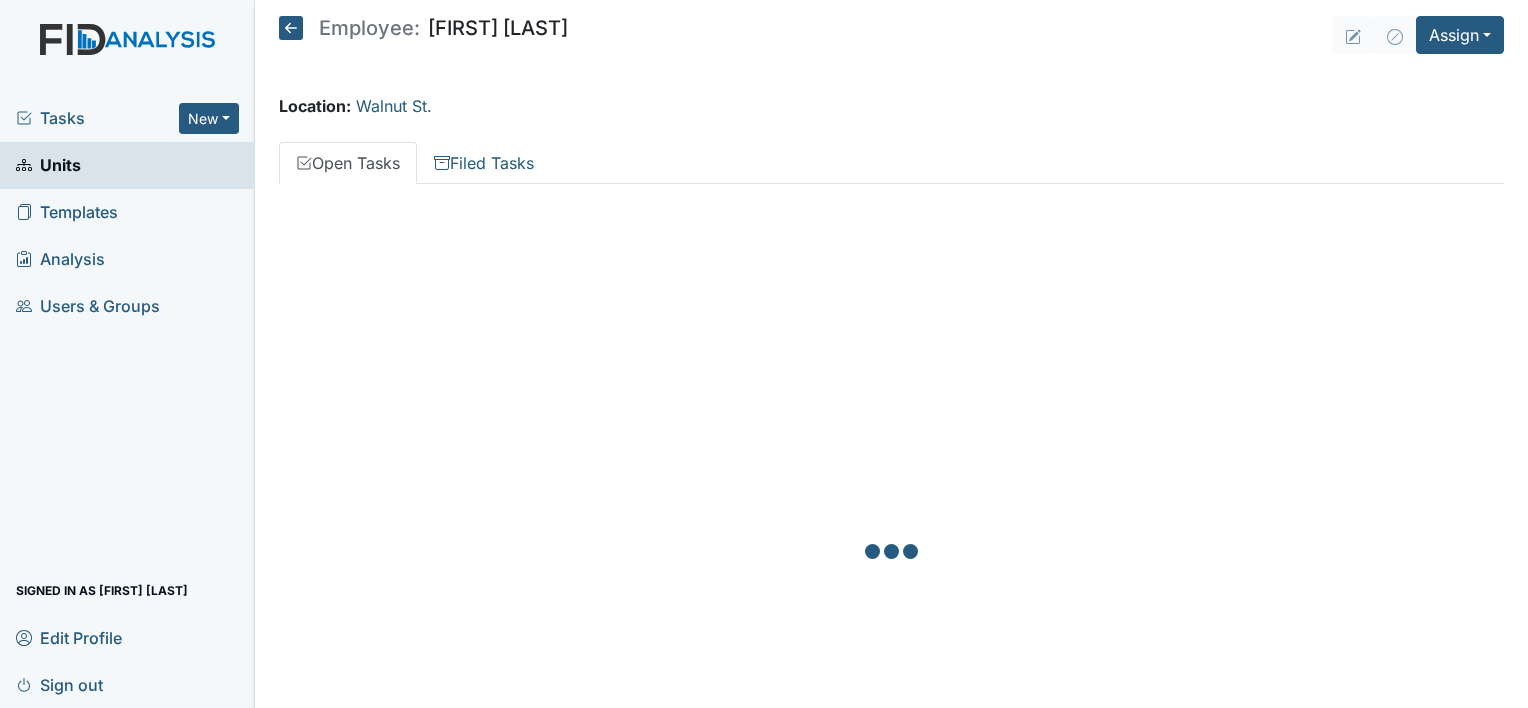 scroll, scrollTop: 0, scrollLeft: 0, axis: both 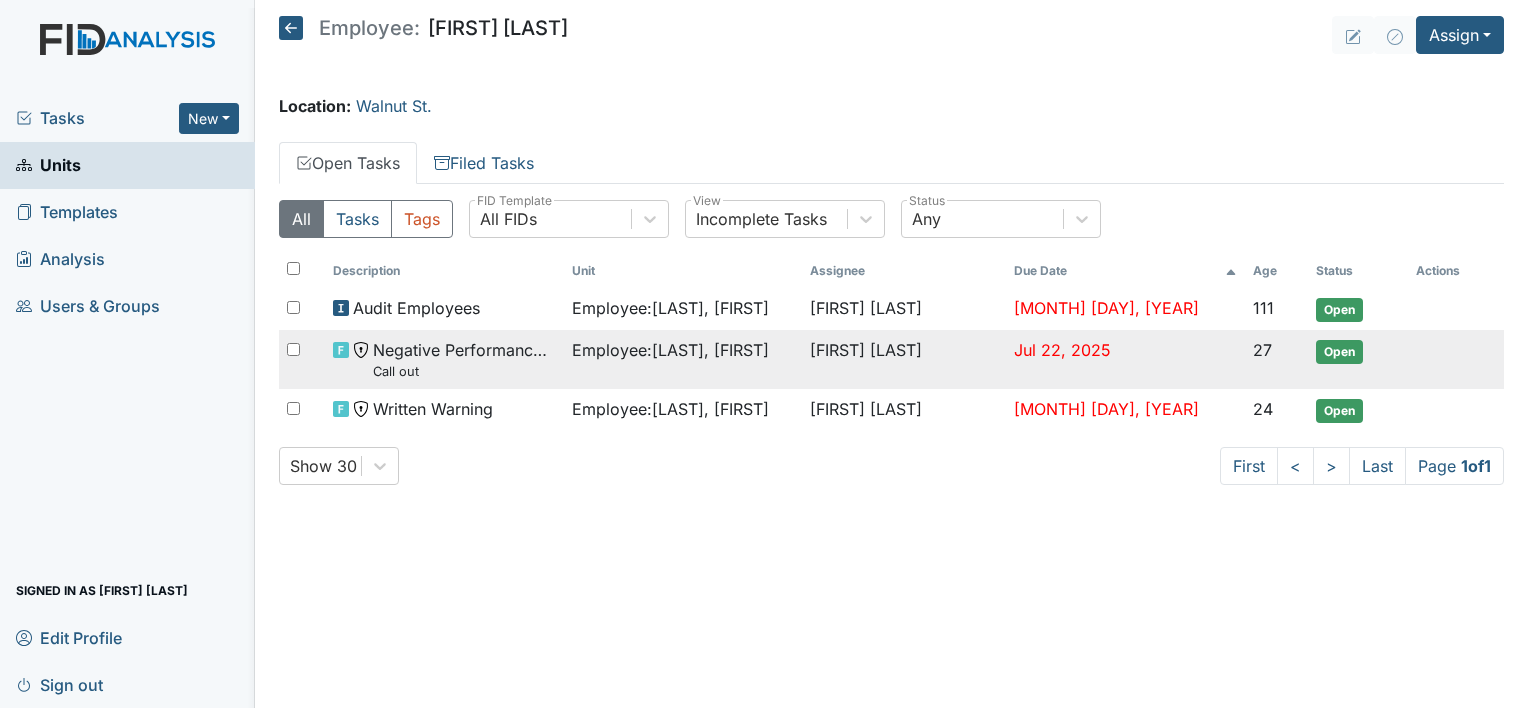 click on "Employee :  Coppage, Marquetta" at bounding box center [683, 359] 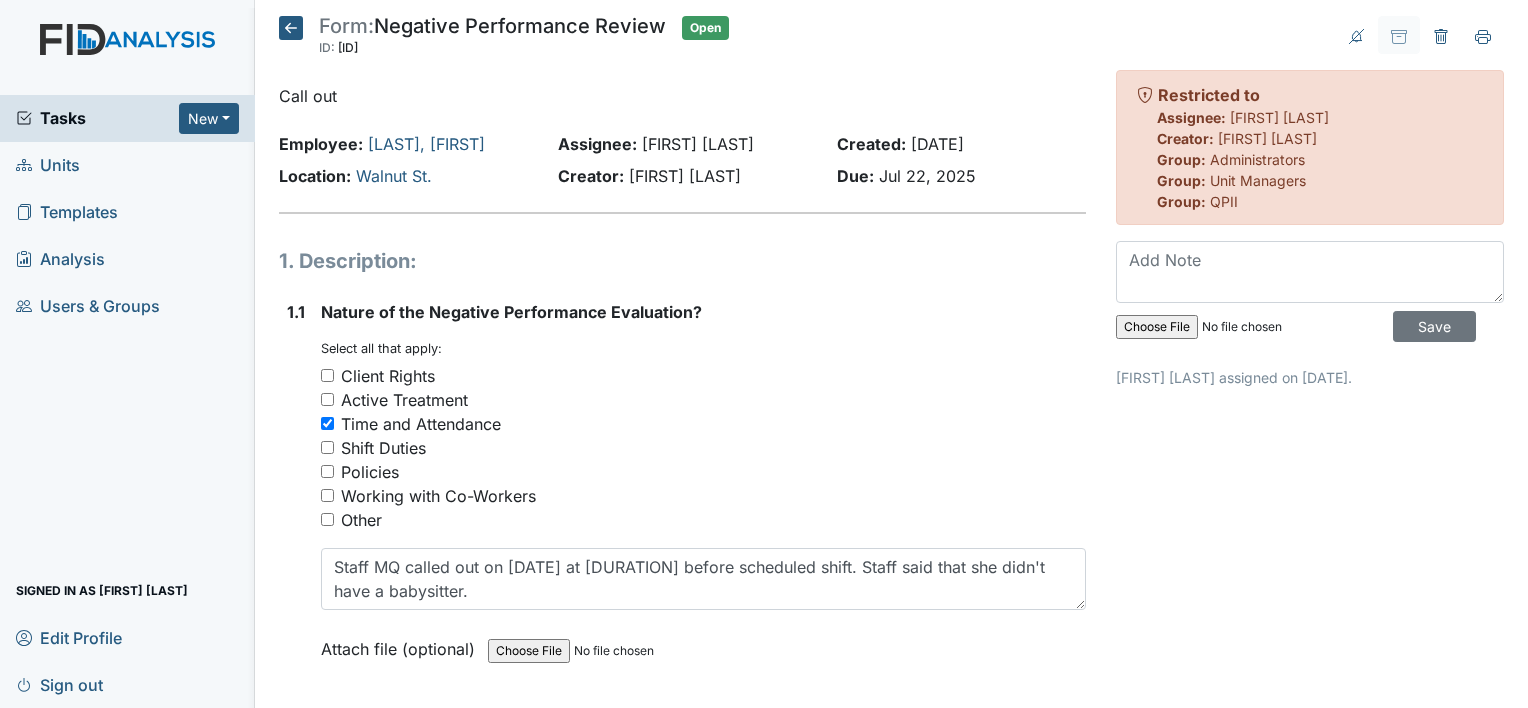 scroll, scrollTop: 0, scrollLeft: 0, axis: both 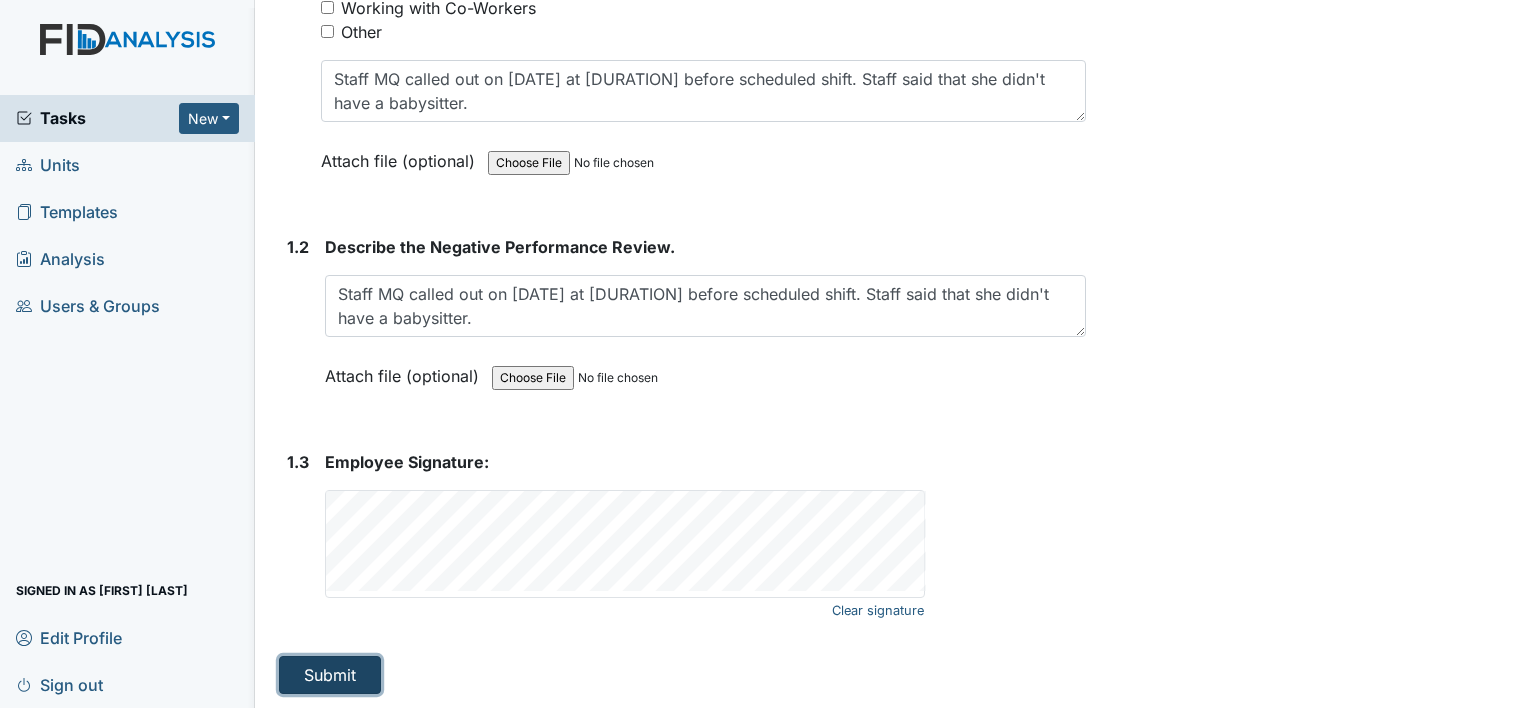 click on "Submit" at bounding box center (330, 675) 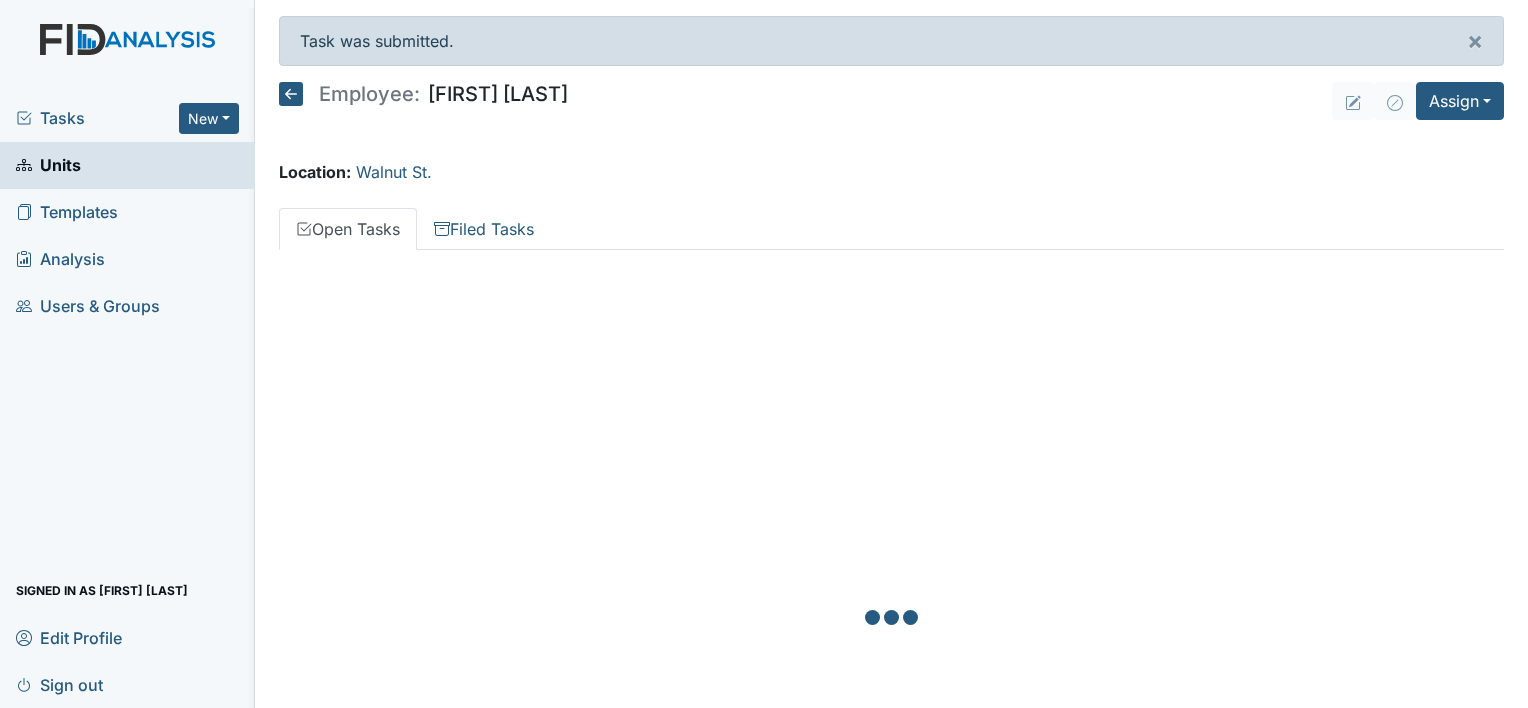 scroll, scrollTop: 0, scrollLeft: 0, axis: both 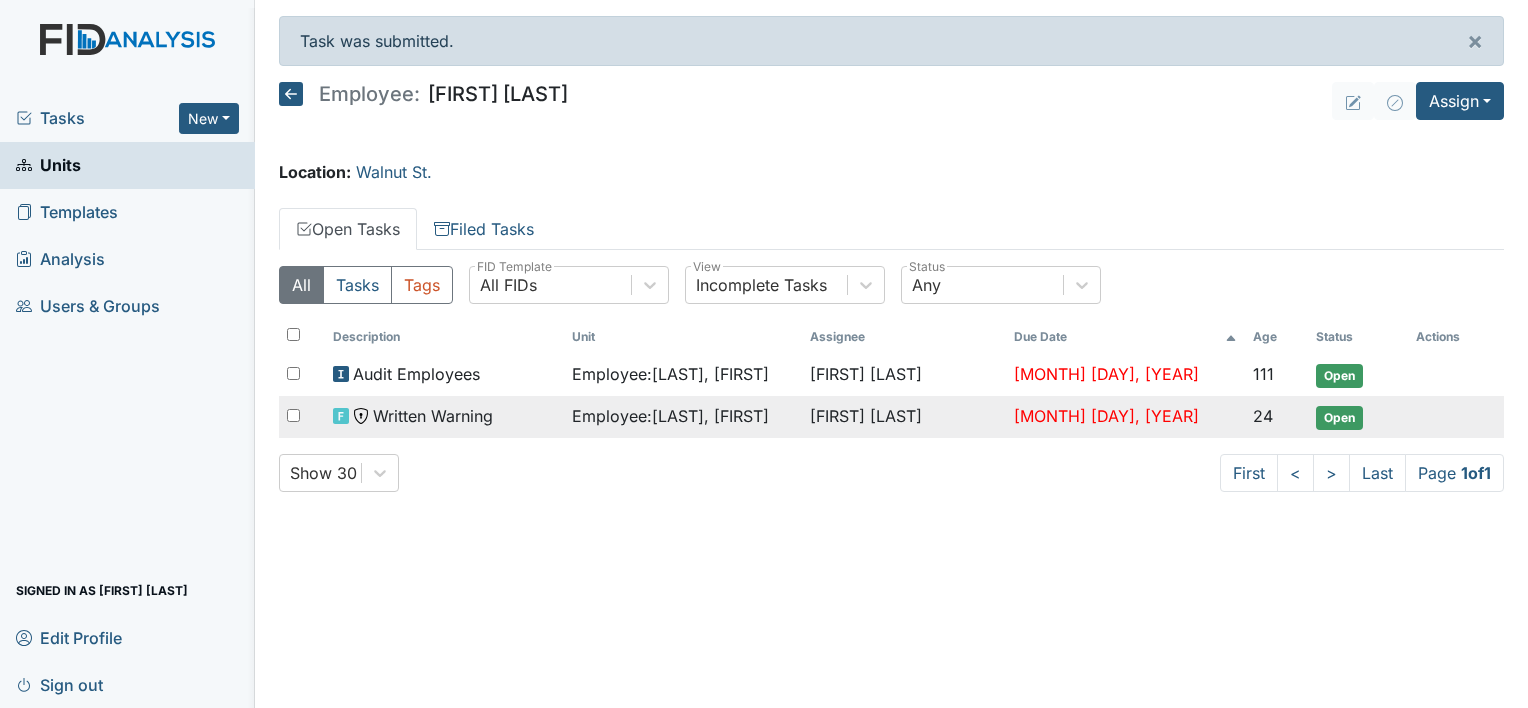 click on "Written Warning" at bounding box center [433, 416] 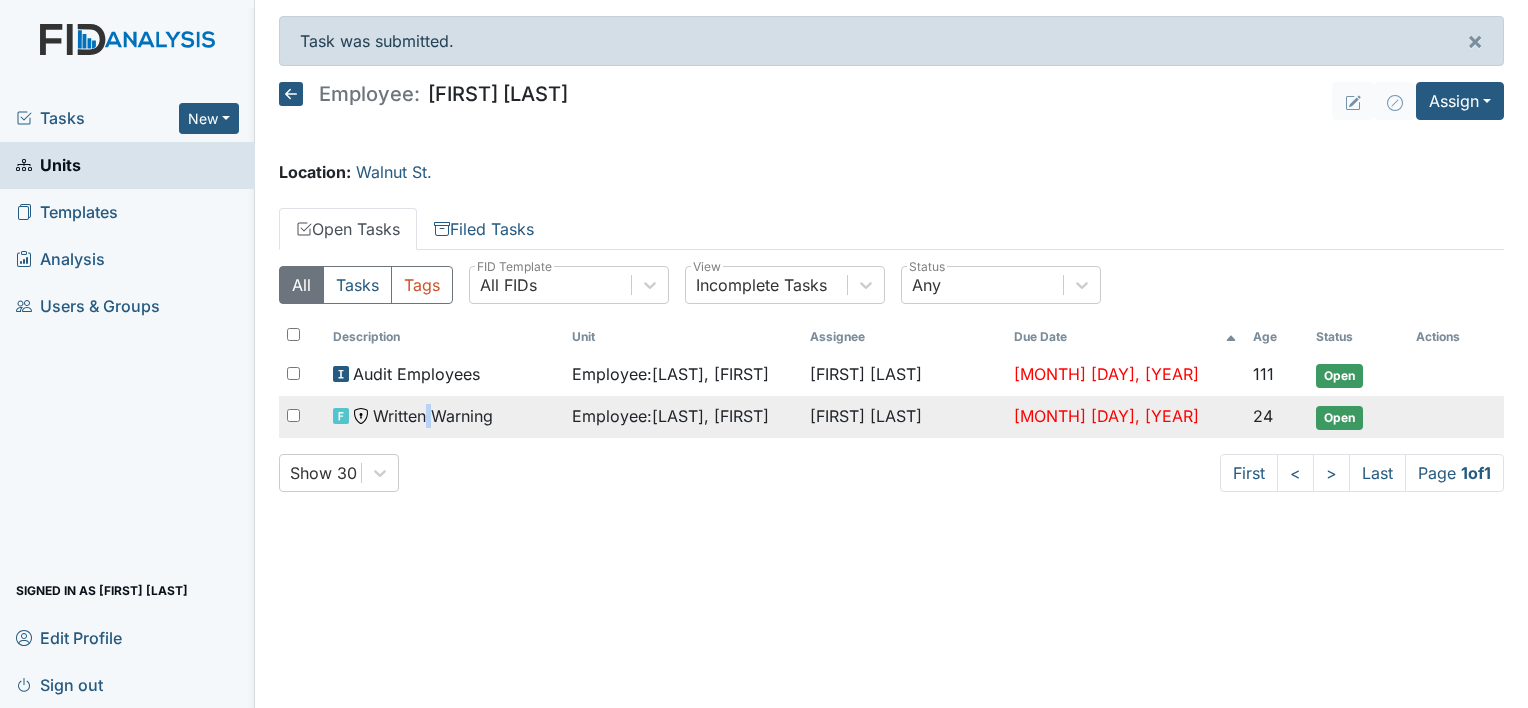 click on "Written Warning" at bounding box center [433, 416] 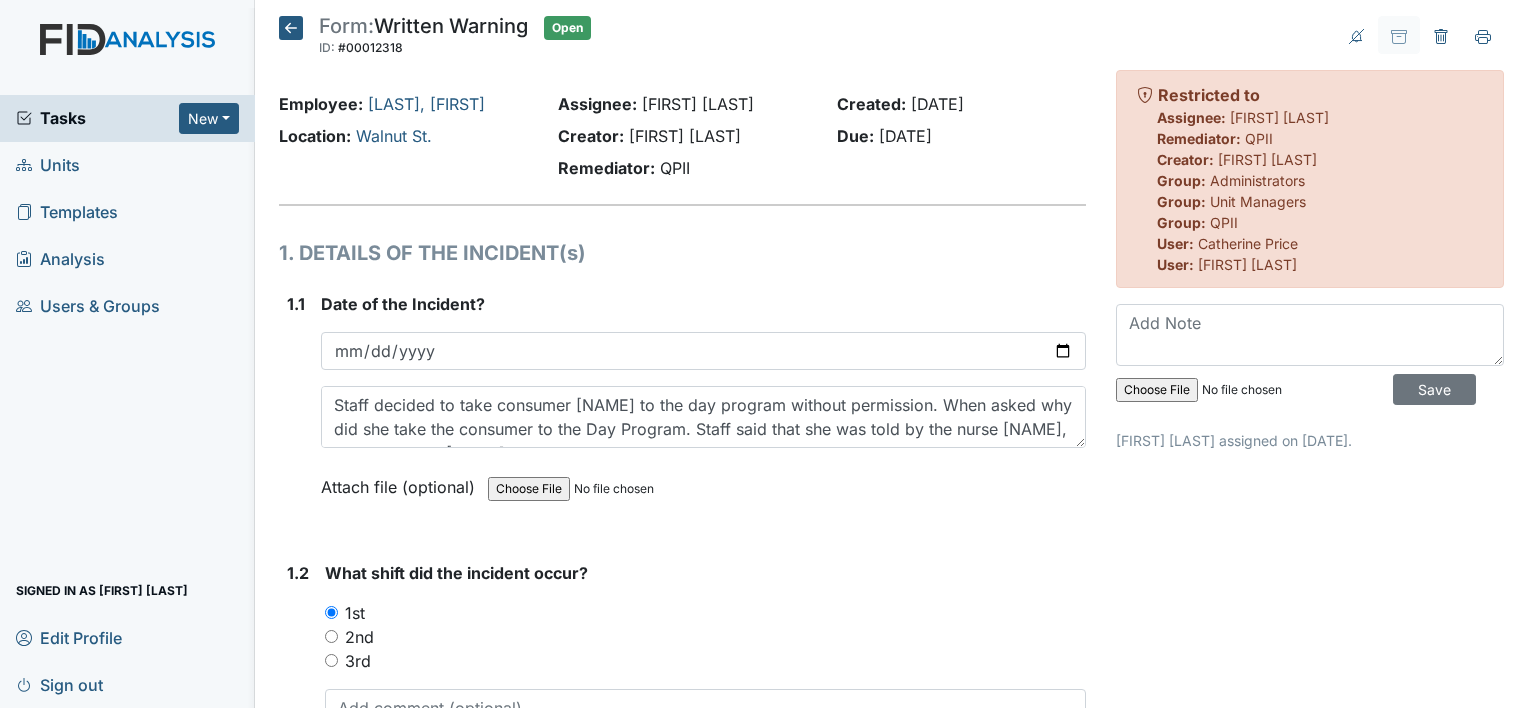 scroll, scrollTop: 0, scrollLeft: 0, axis: both 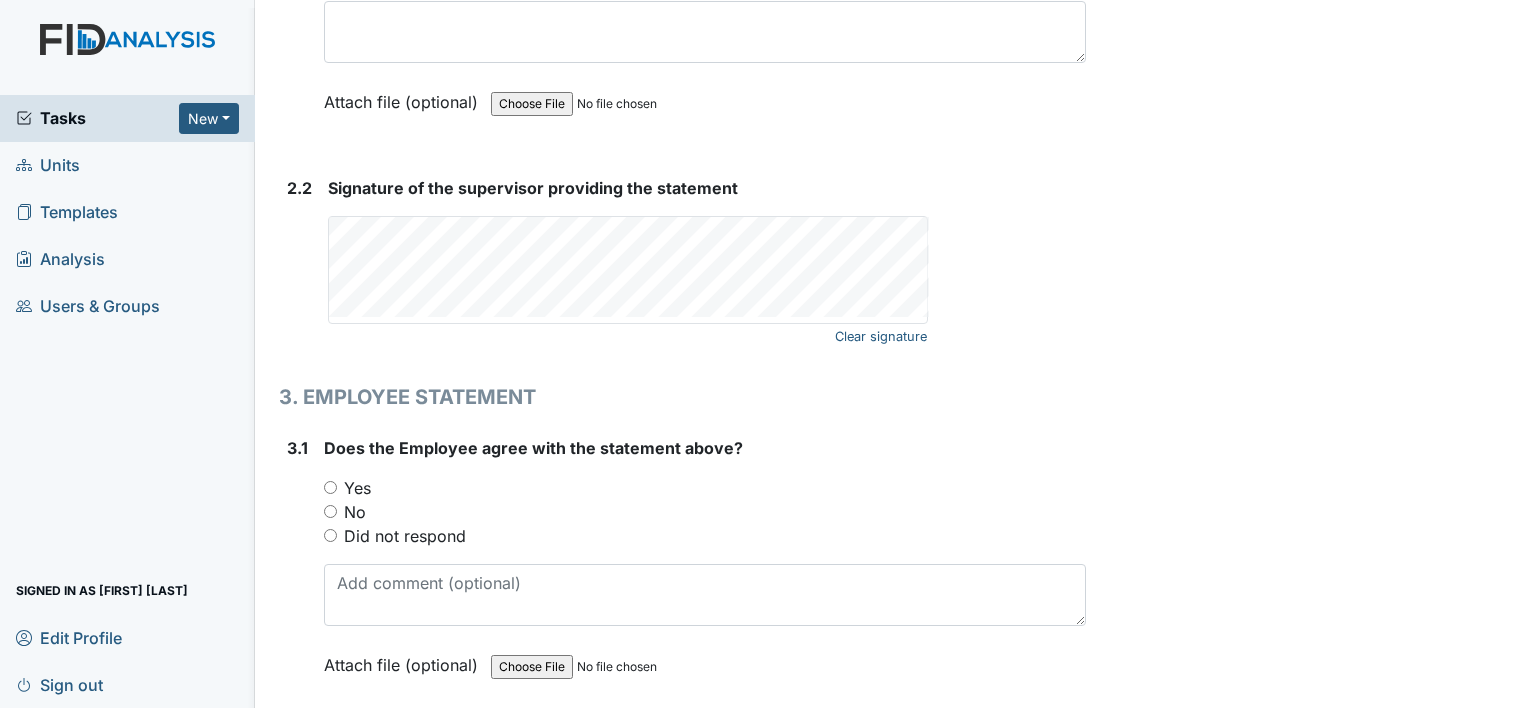 click on "Signature of the supervisor providing the statement
Clear signature
This field is required." at bounding box center (707, 263) 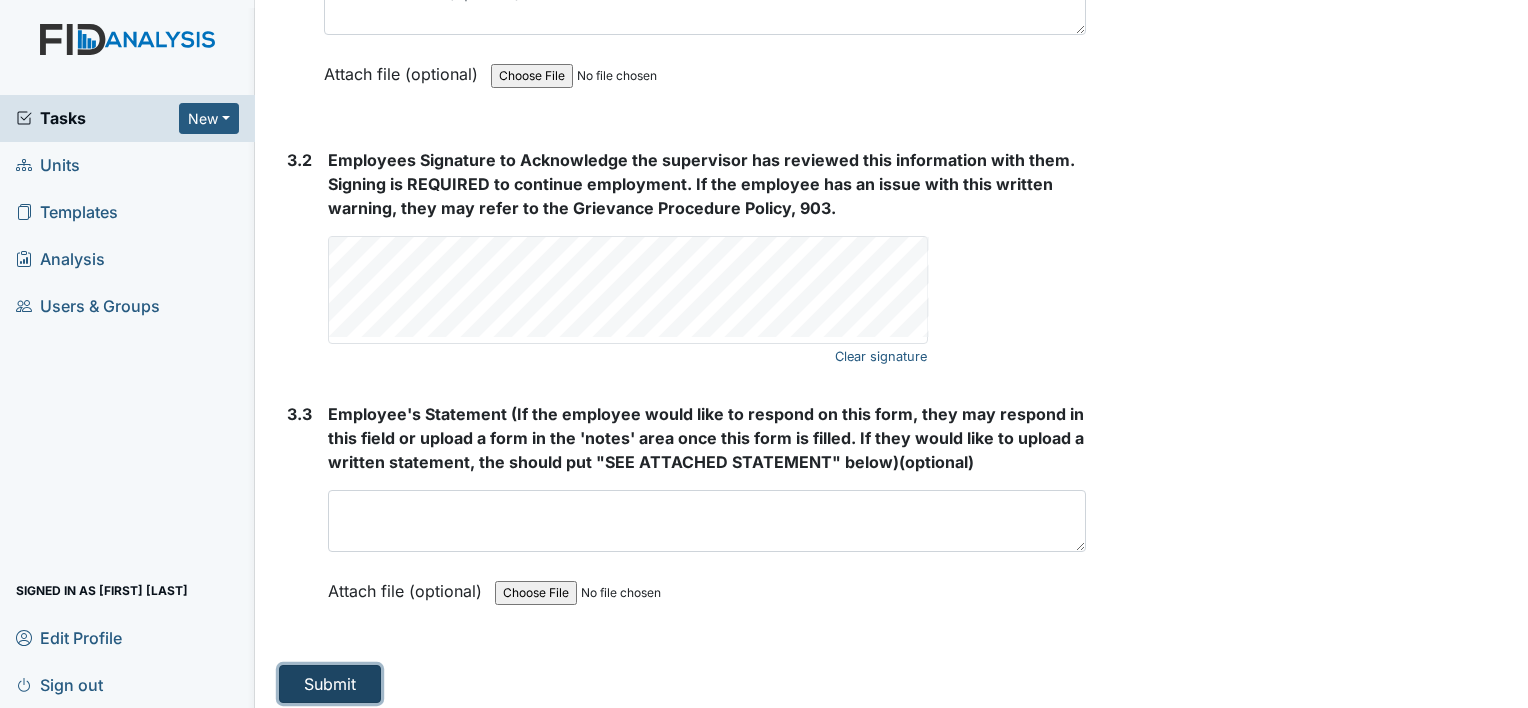 click on "Submit" at bounding box center [330, 684] 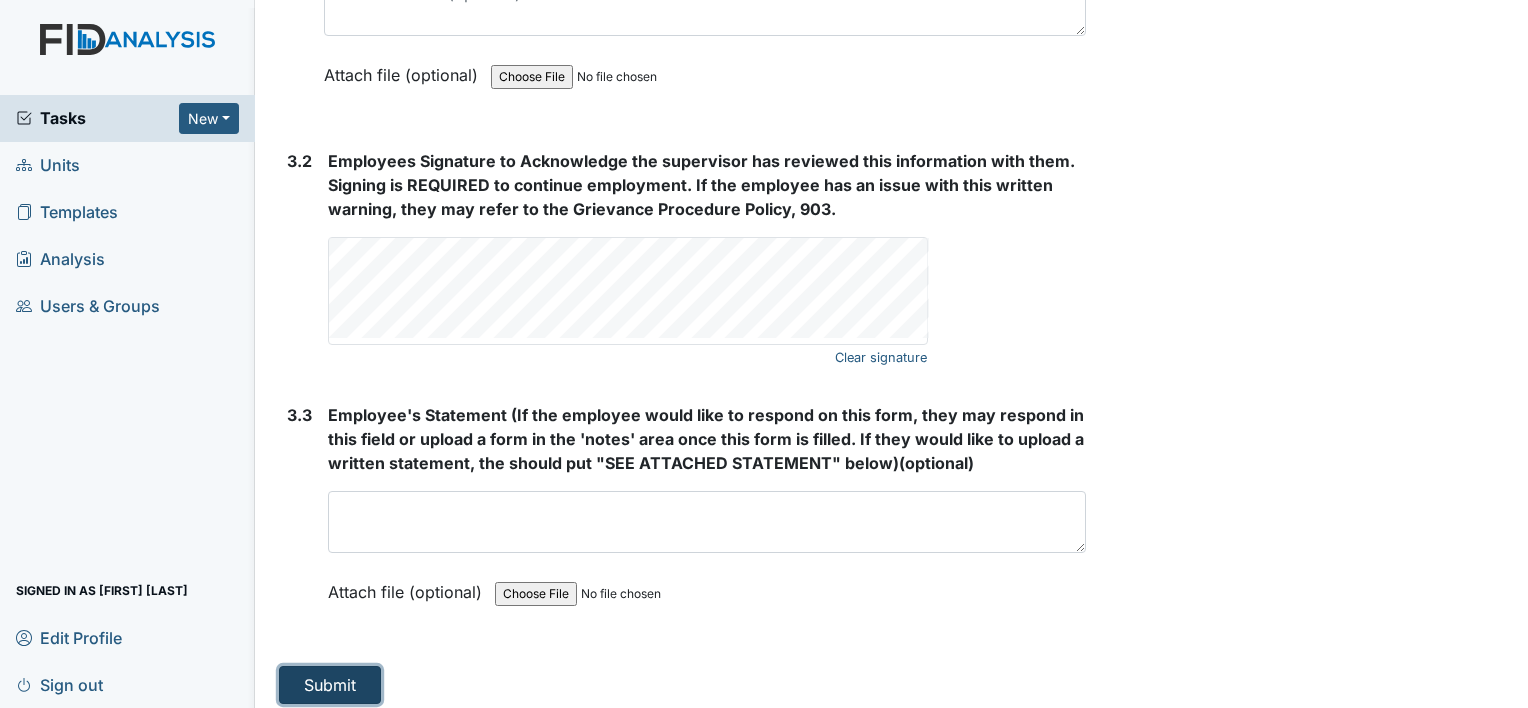 click on "Submit" at bounding box center [330, 685] 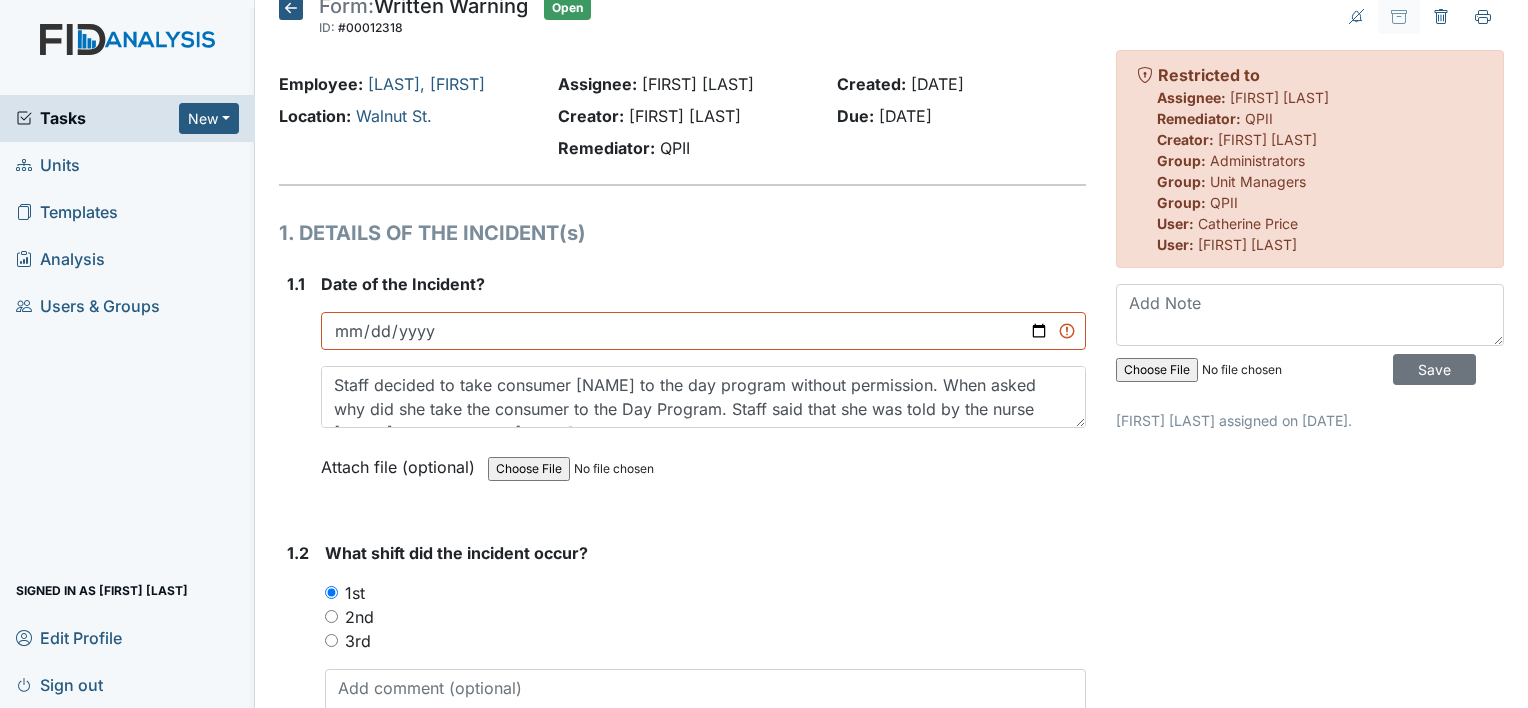 scroll, scrollTop: 0, scrollLeft: 0, axis: both 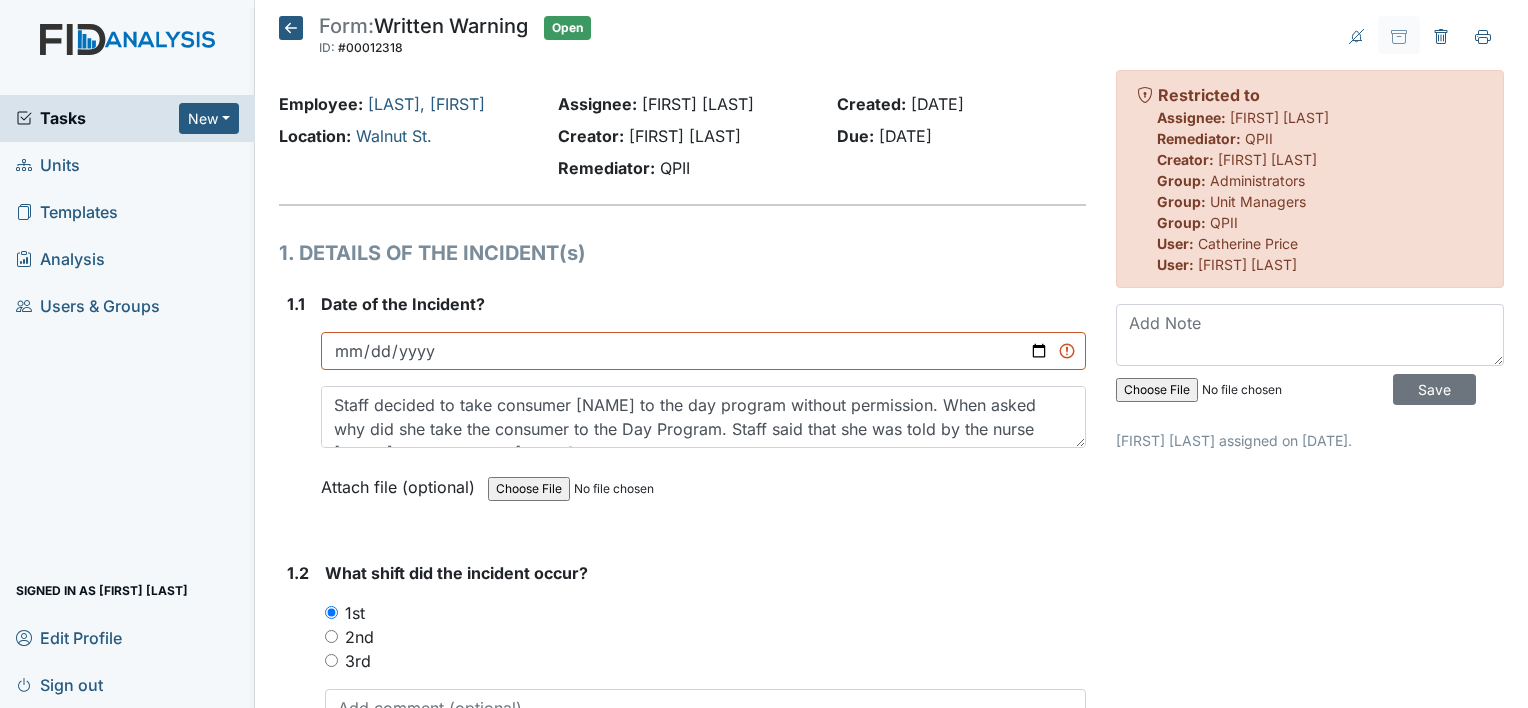 click 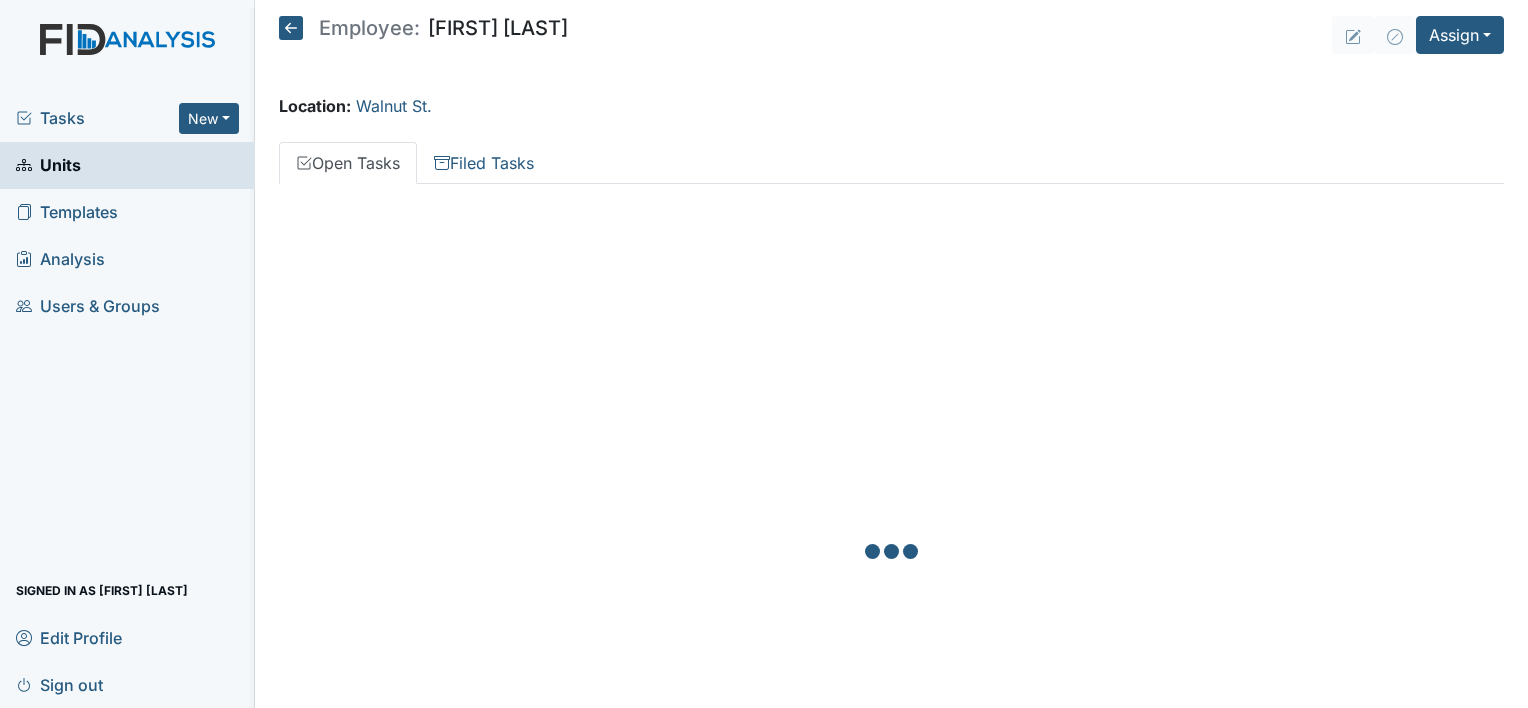 scroll, scrollTop: 0, scrollLeft: 0, axis: both 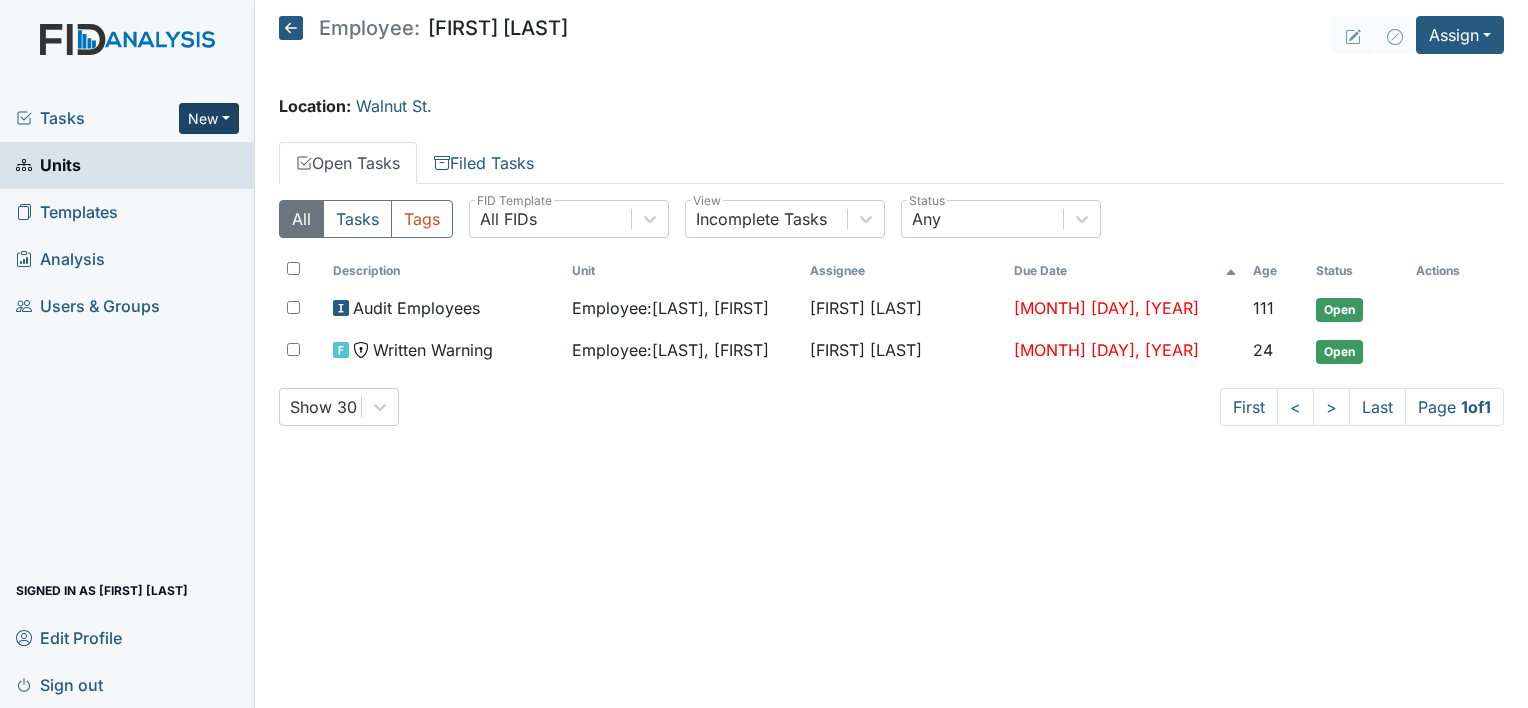click on "New" at bounding box center [209, 118] 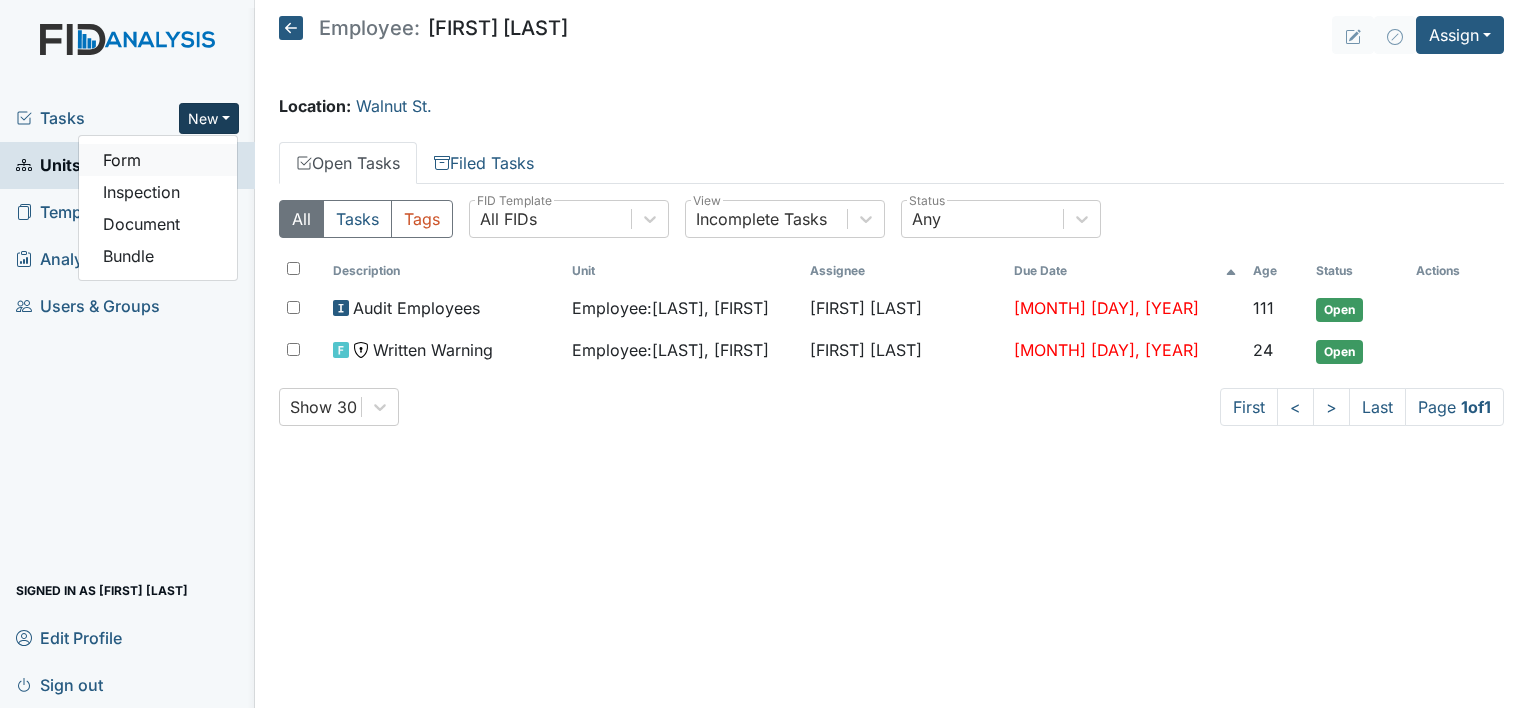 click on "Form" at bounding box center (158, 160) 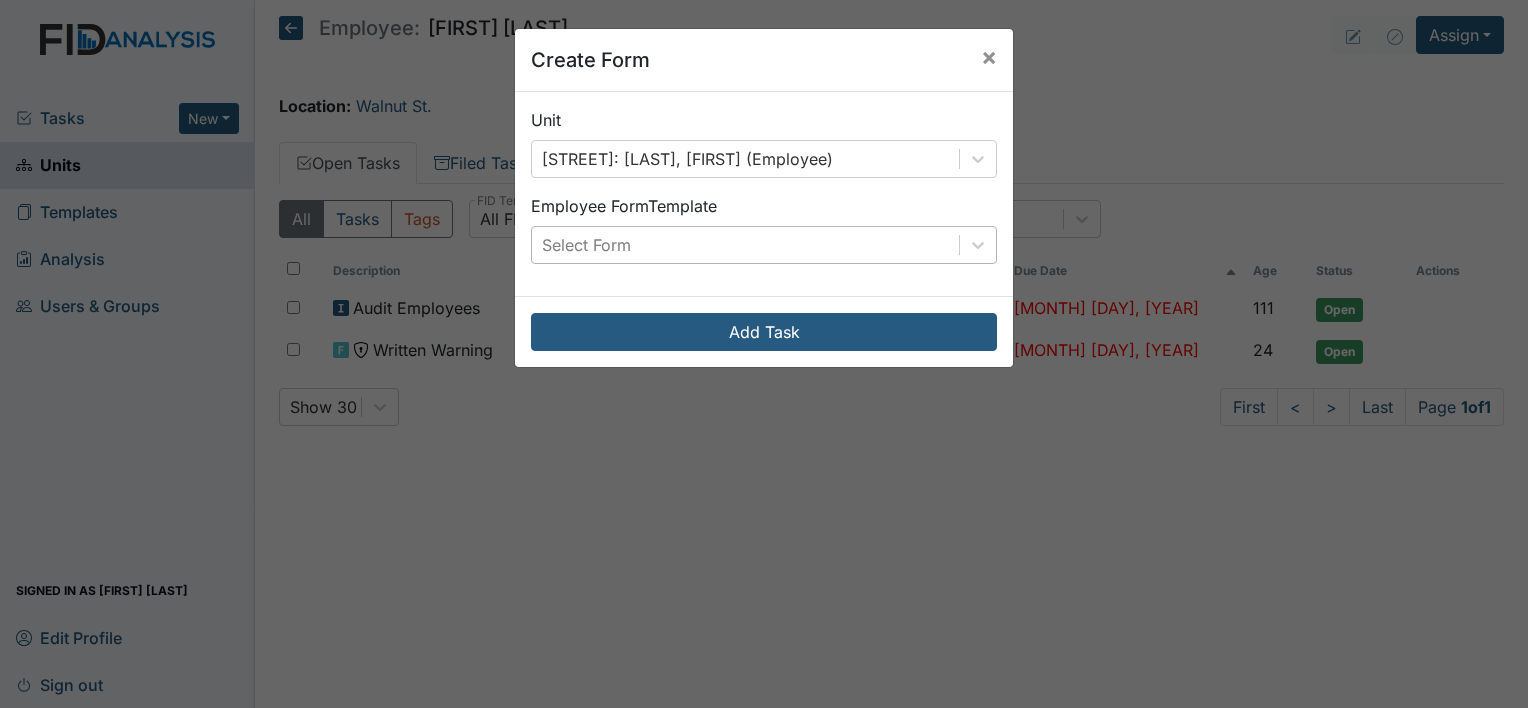 click on "Select Form" at bounding box center (586, 245) 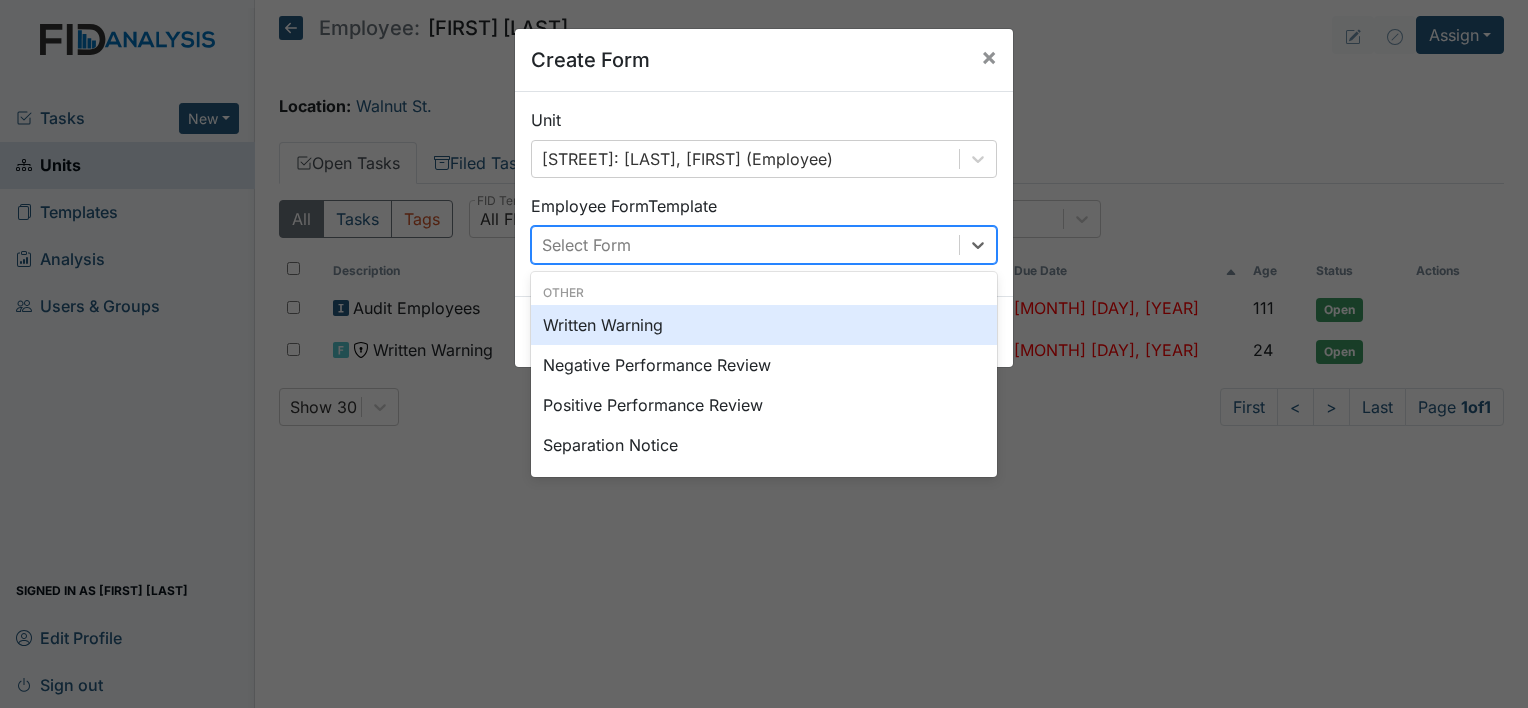 click on "Select Form" at bounding box center [586, 245] 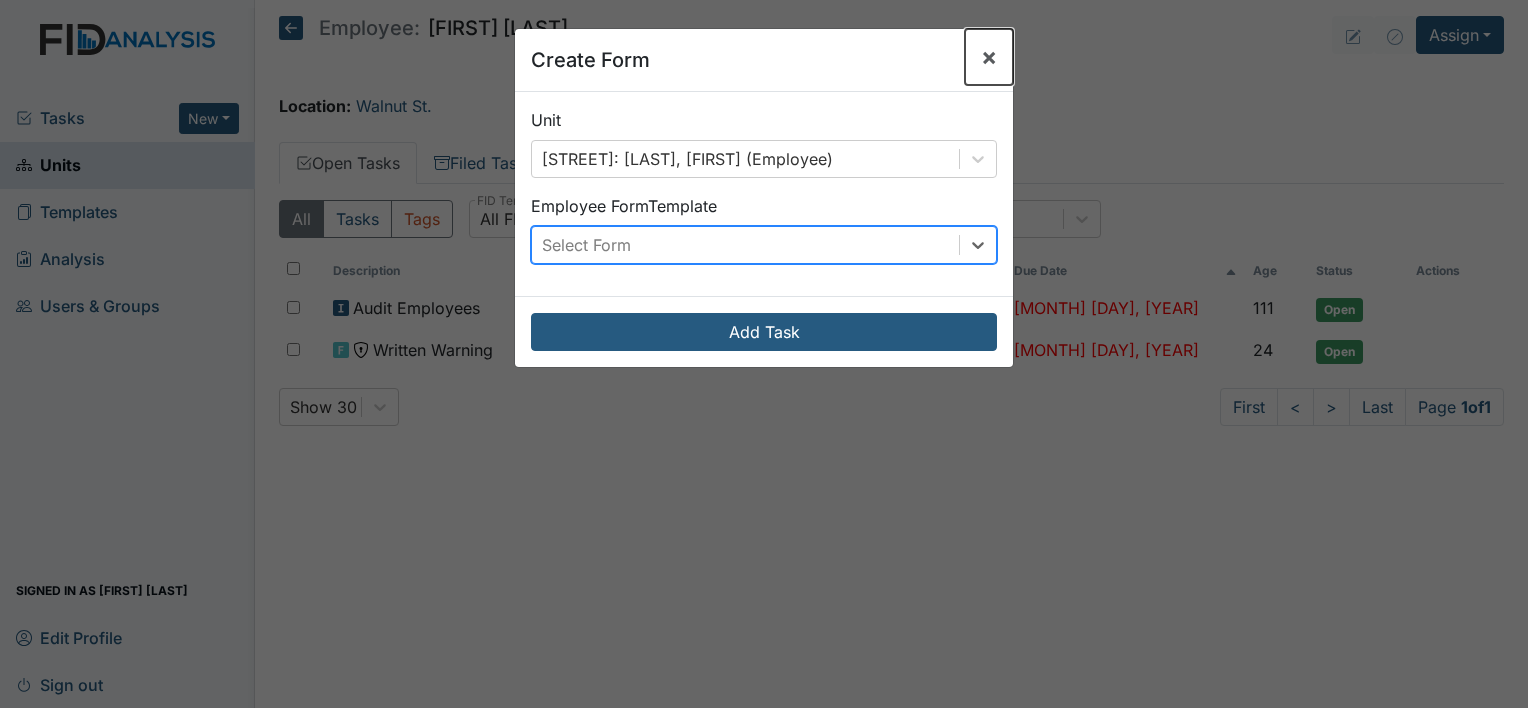 click on "×" at bounding box center (989, 56) 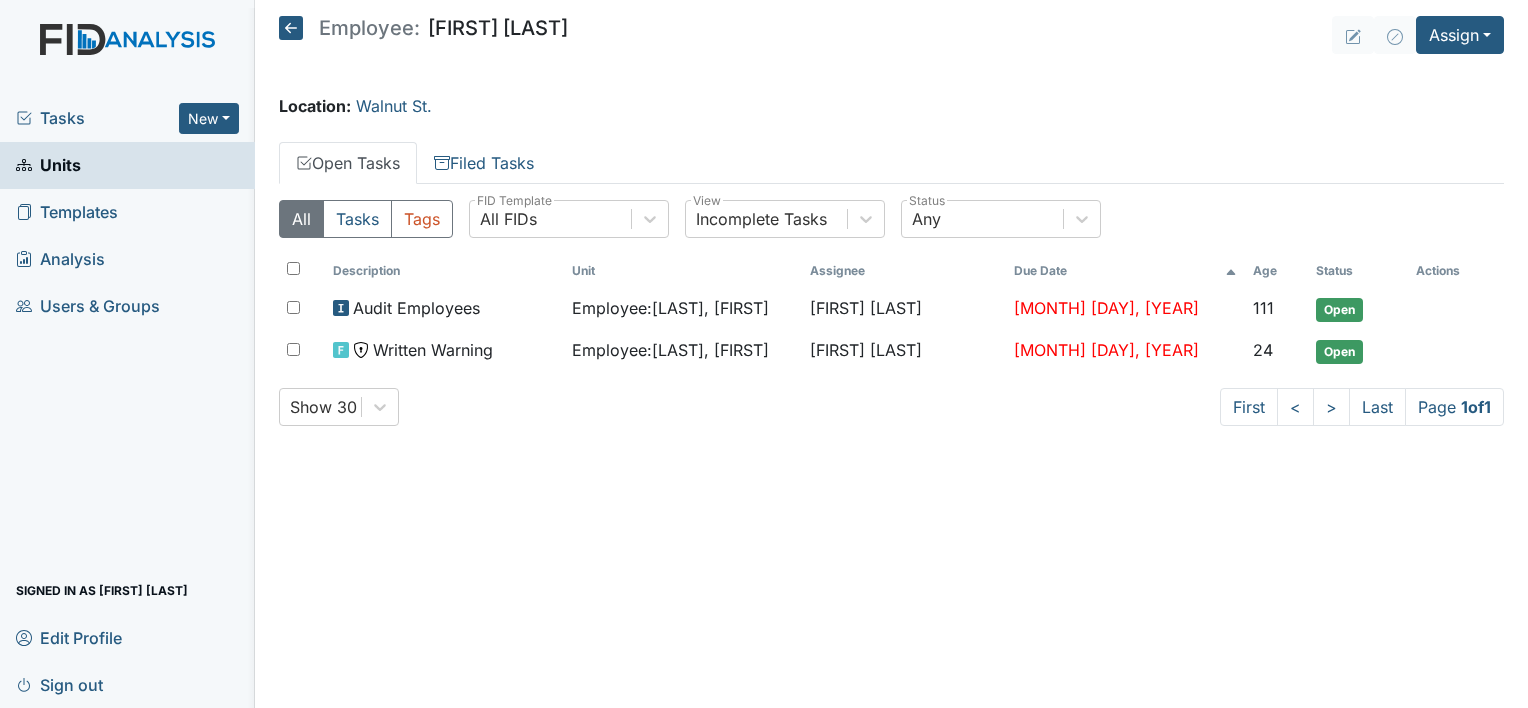 click 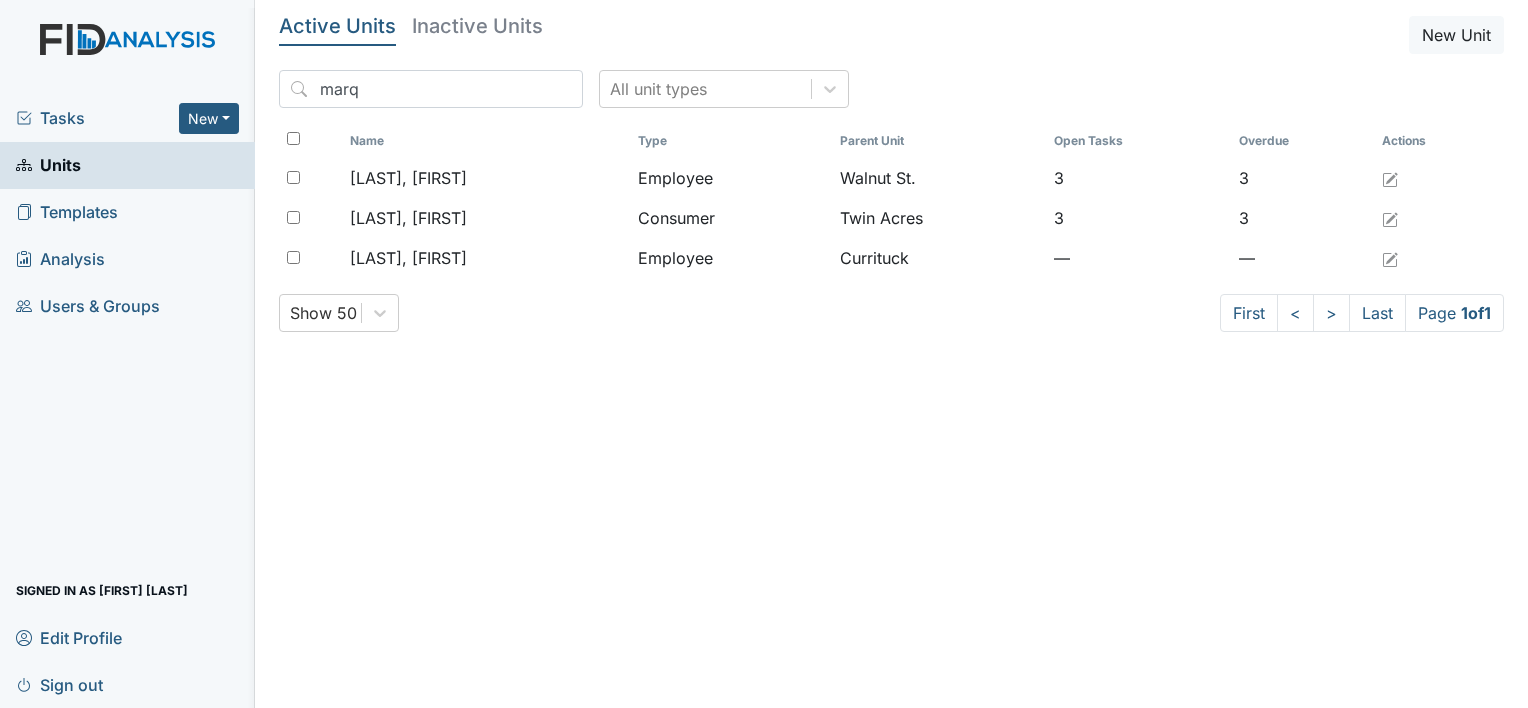 scroll, scrollTop: 0, scrollLeft: 0, axis: both 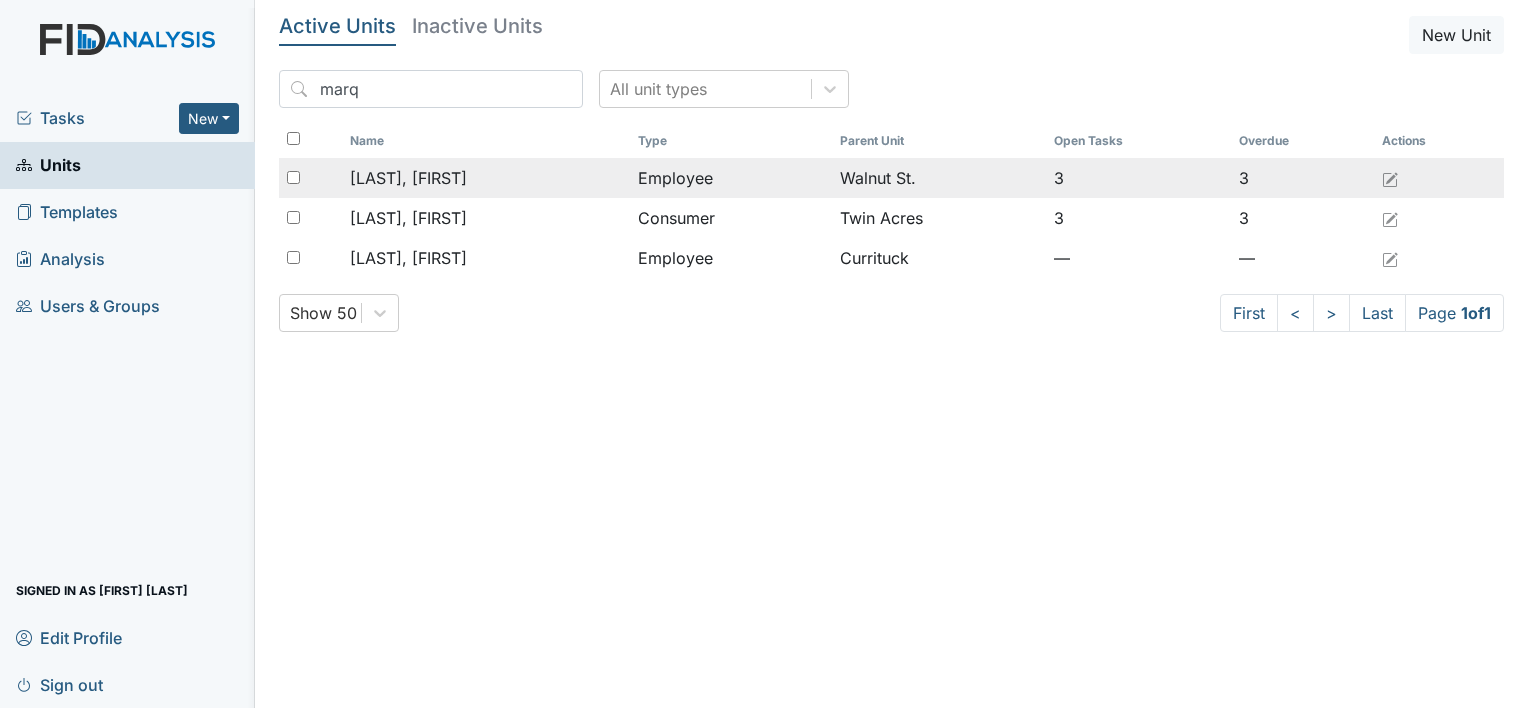 click on "[LAST], [FIRST]" at bounding box center [408, 178] 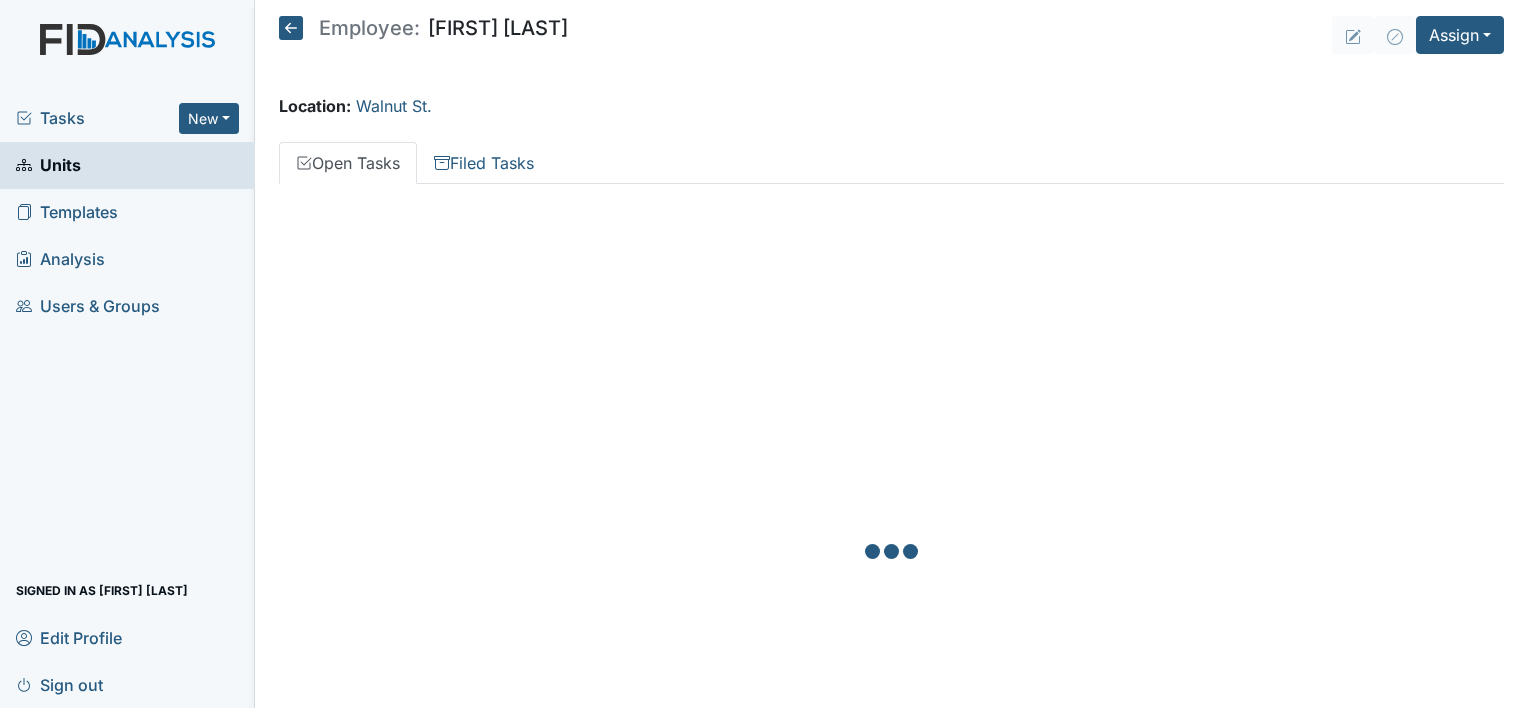 scroll, scrollTop: 0, scrollLeft: 0, axis: both 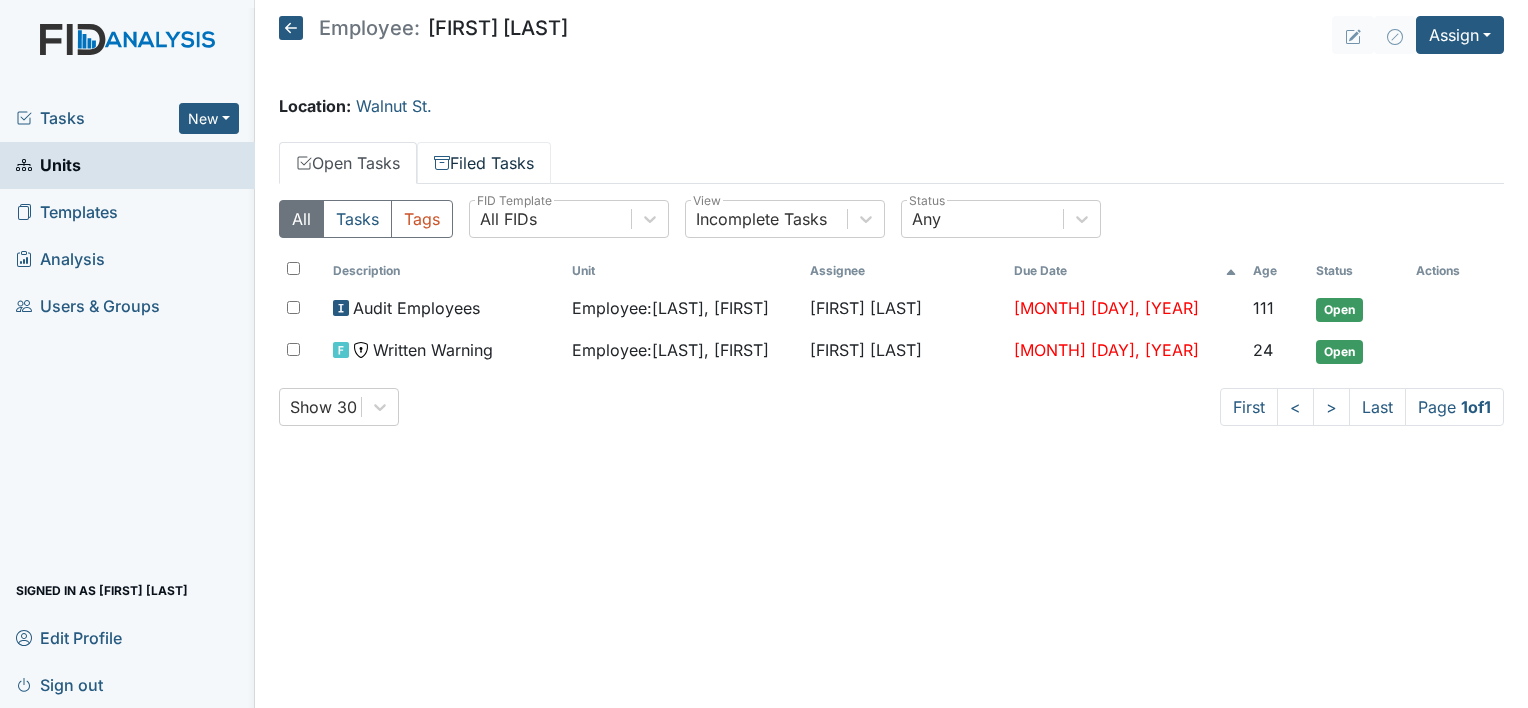click on "Filed Tasks" at bounding box center (484, 163) 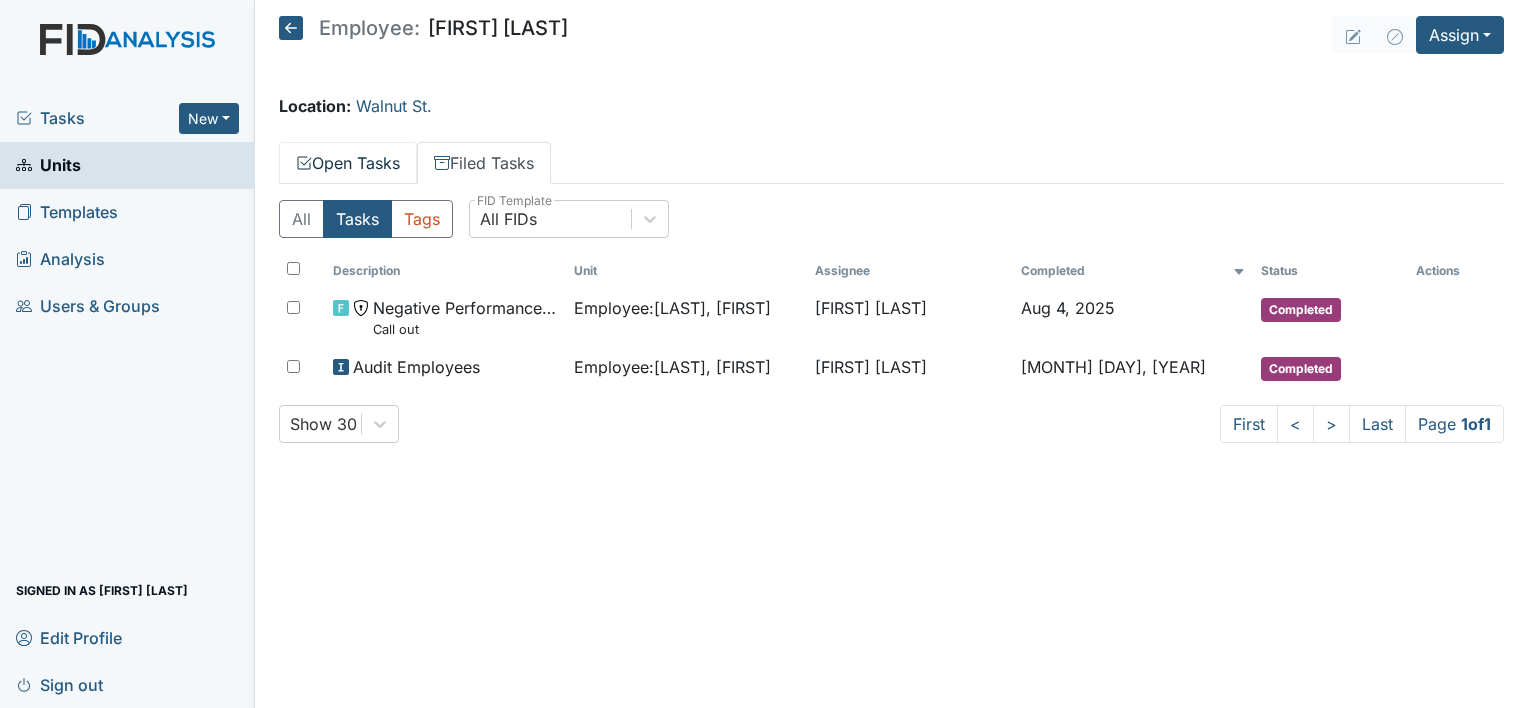 click on "Open Tasks" at bounding box center [348, 163] 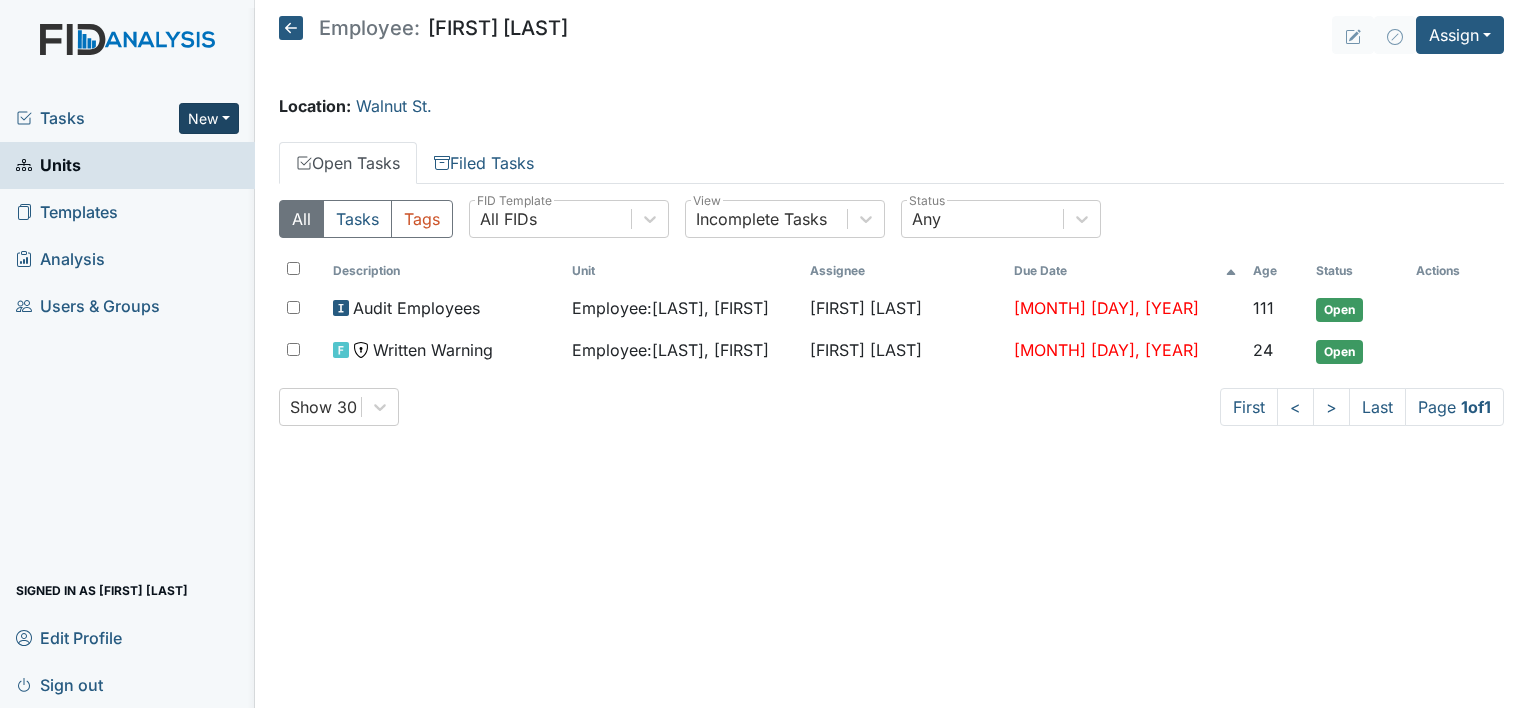 click on "New" at bounding box center (209, 118) 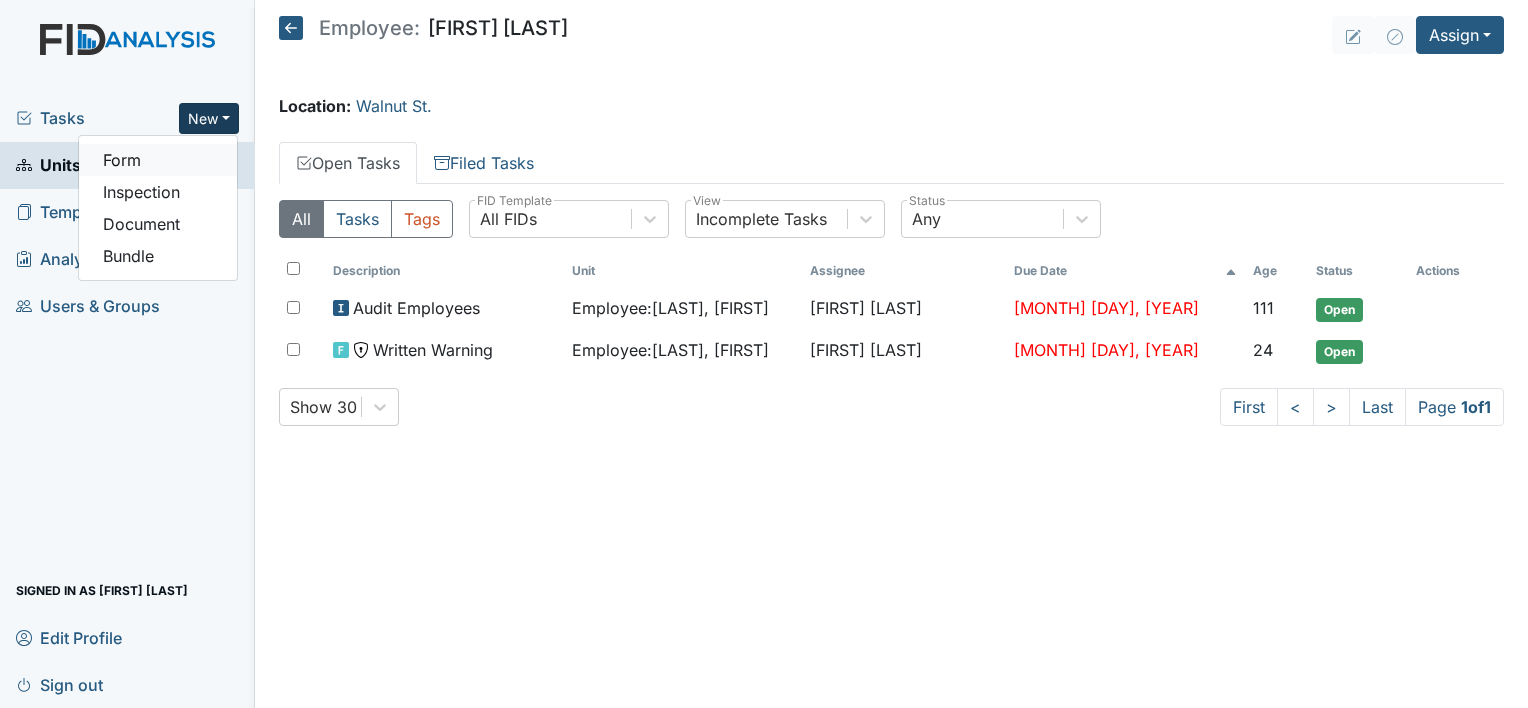 click on "Form" at bounding box center [158, 160] 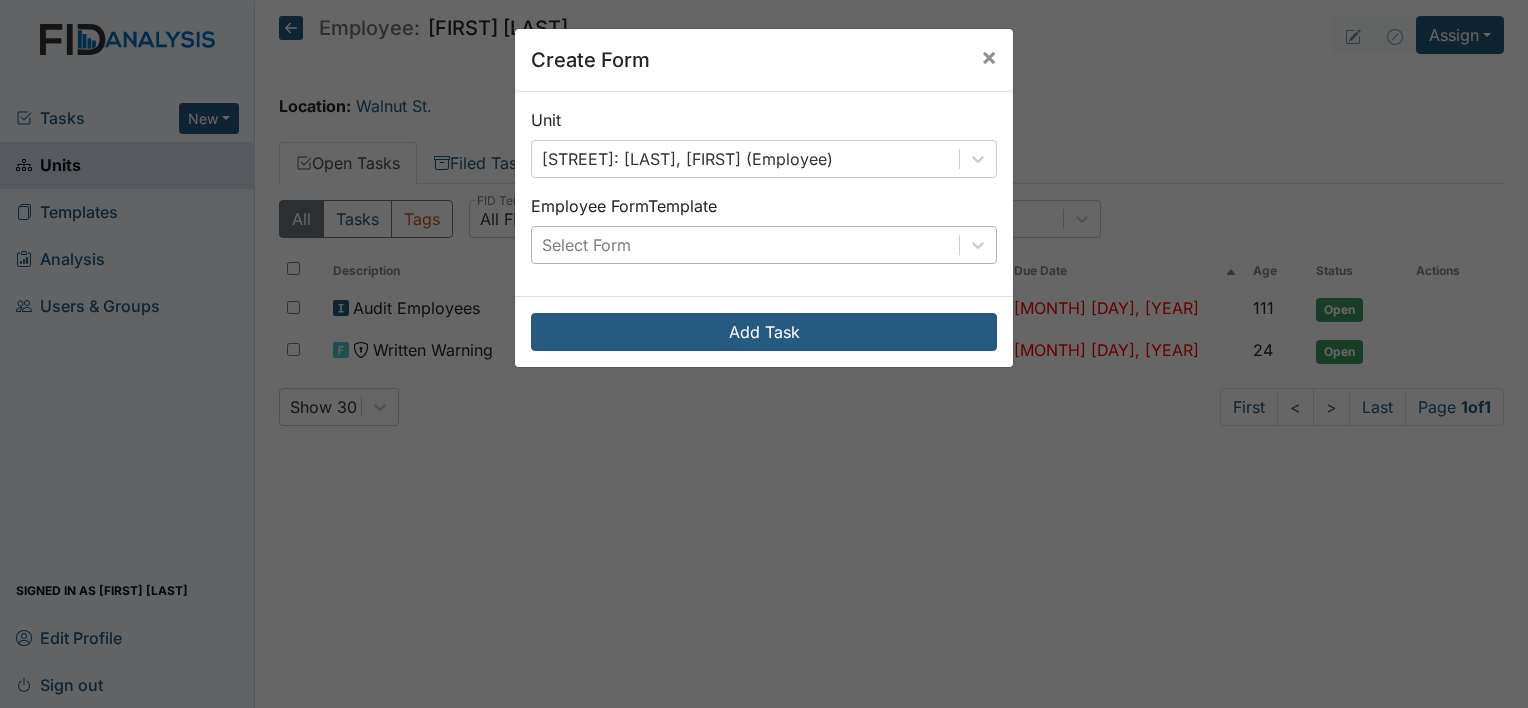 click on "Select Form" at bounding box center [586, 245] 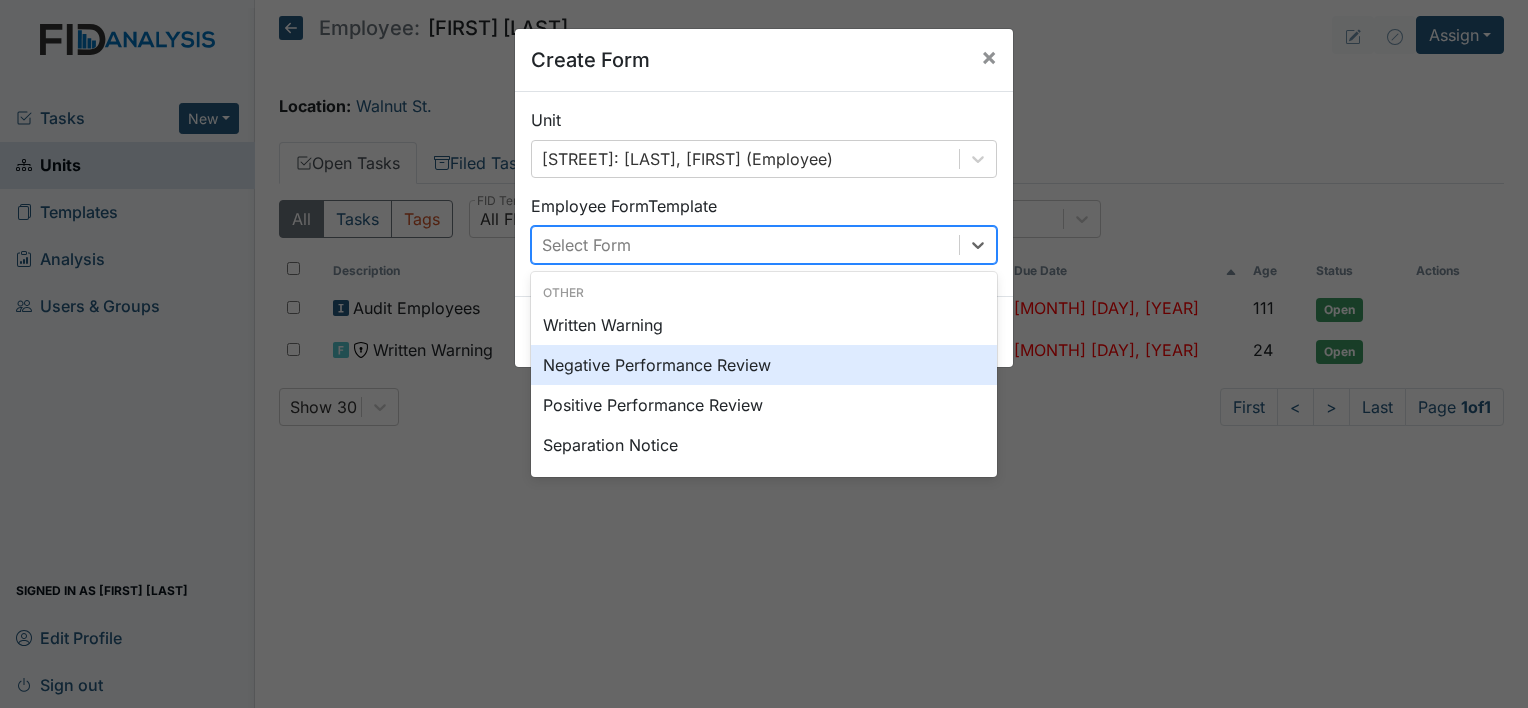 click on "Negative Performance Review" at bounding box center (764, 365) 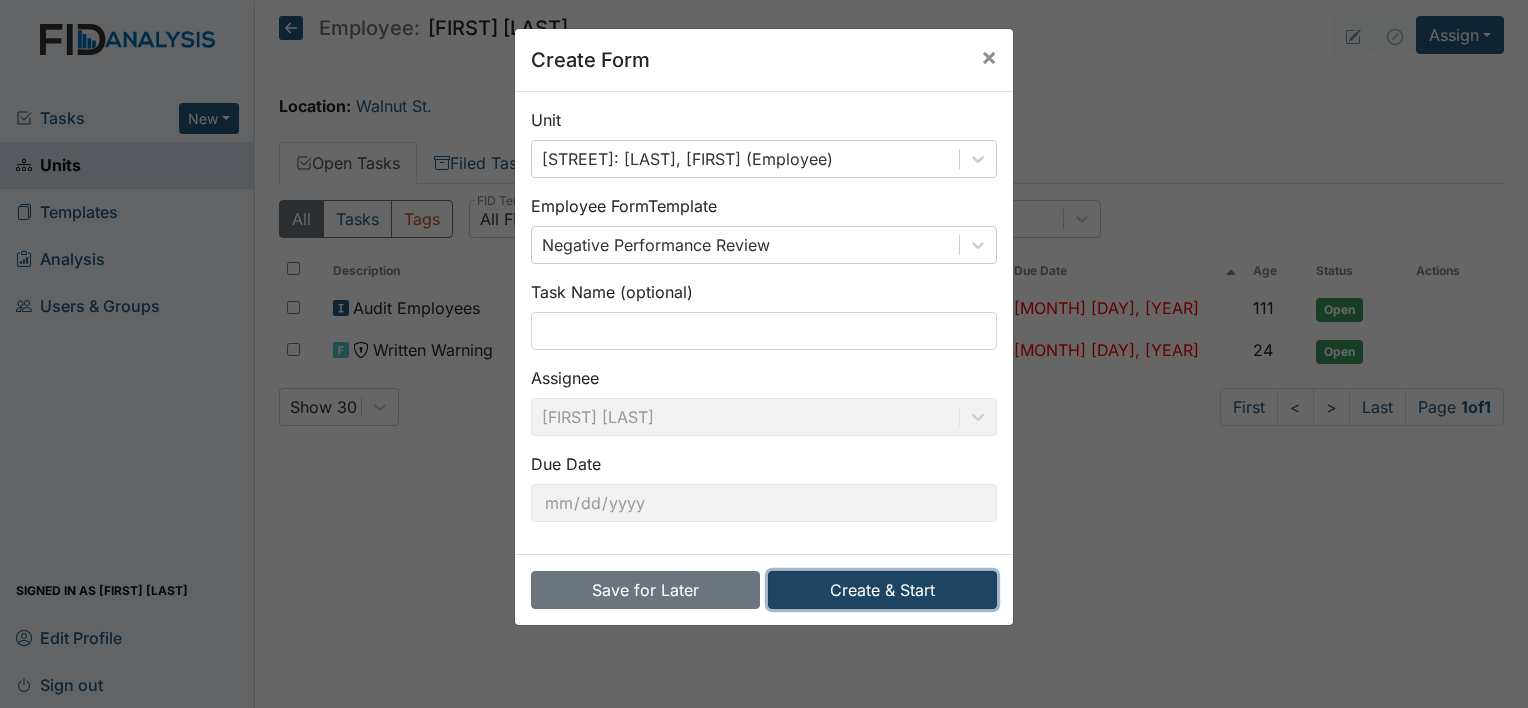 click on "Create & Start" at bounding box center [882, 590] 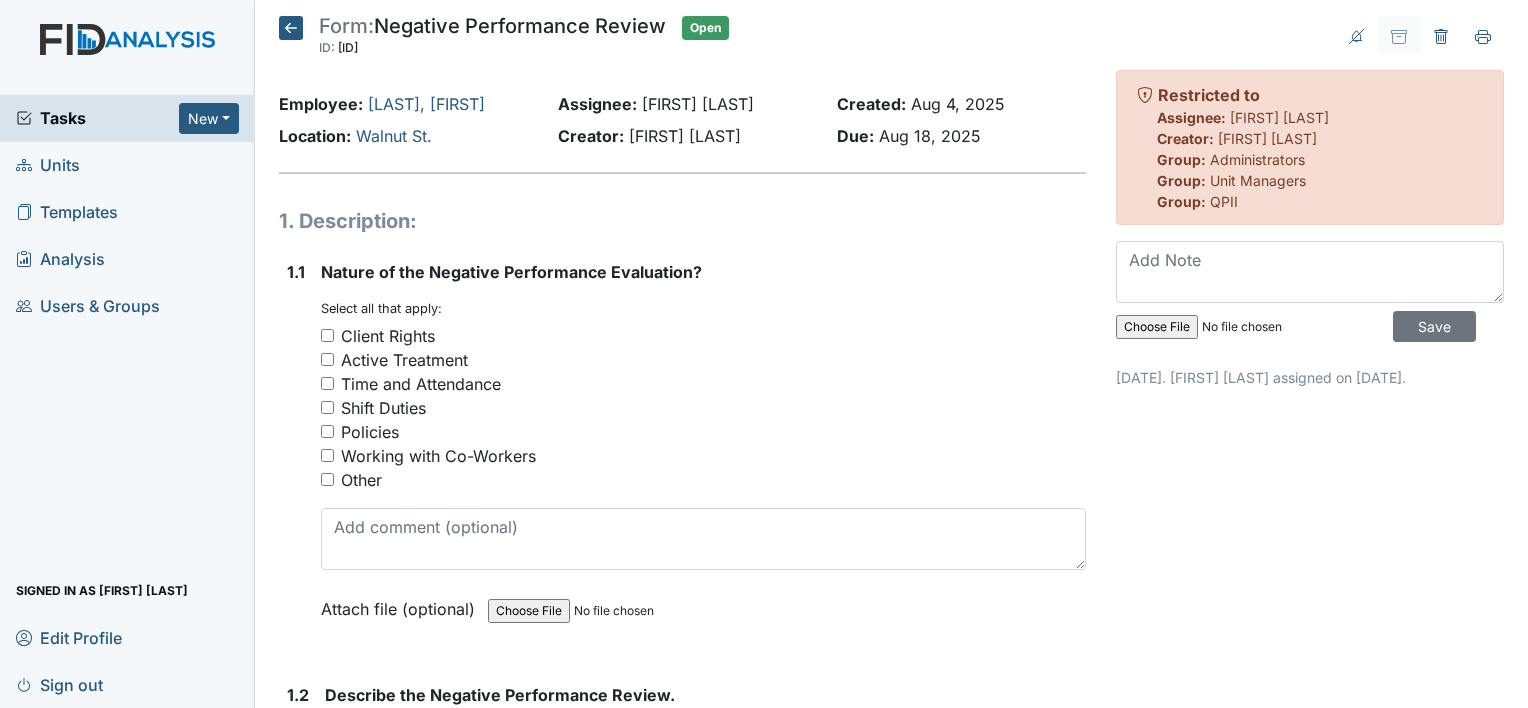 scroll, scrollTop: 0, scrollLeft: 0, axis: both 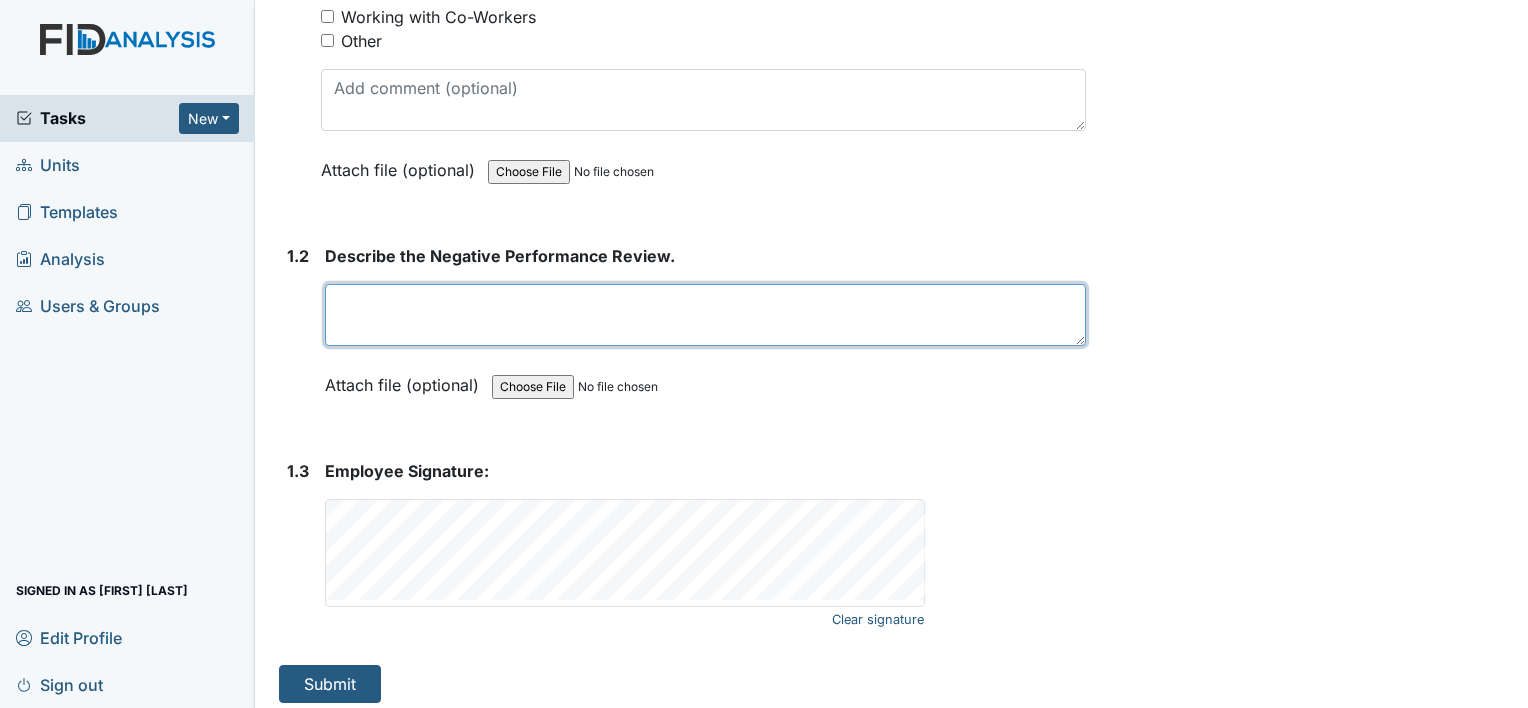 click at bounding box center (705, 315) 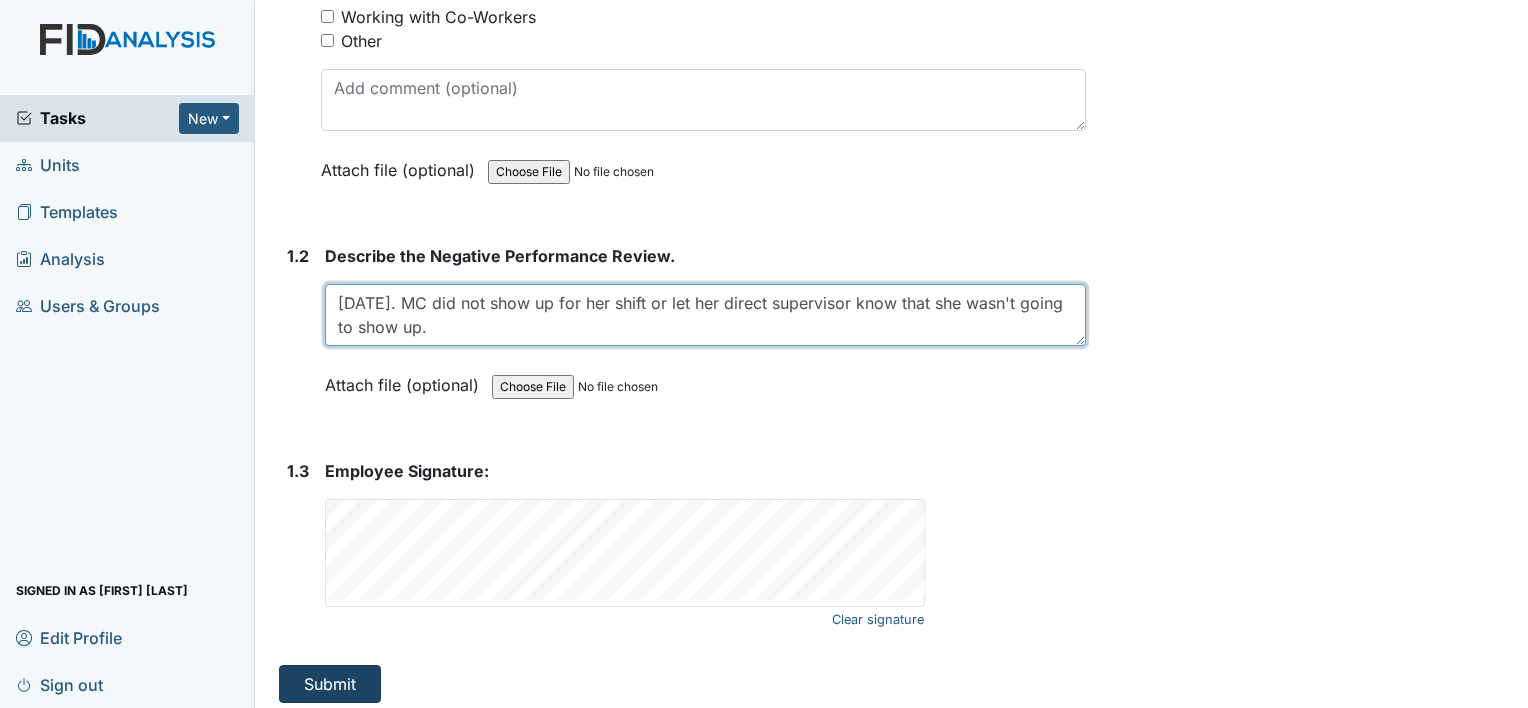 type on "July 12th, 2025. MC did not show up for her shift or let her direct supervisor know that she wasn't going to show up." 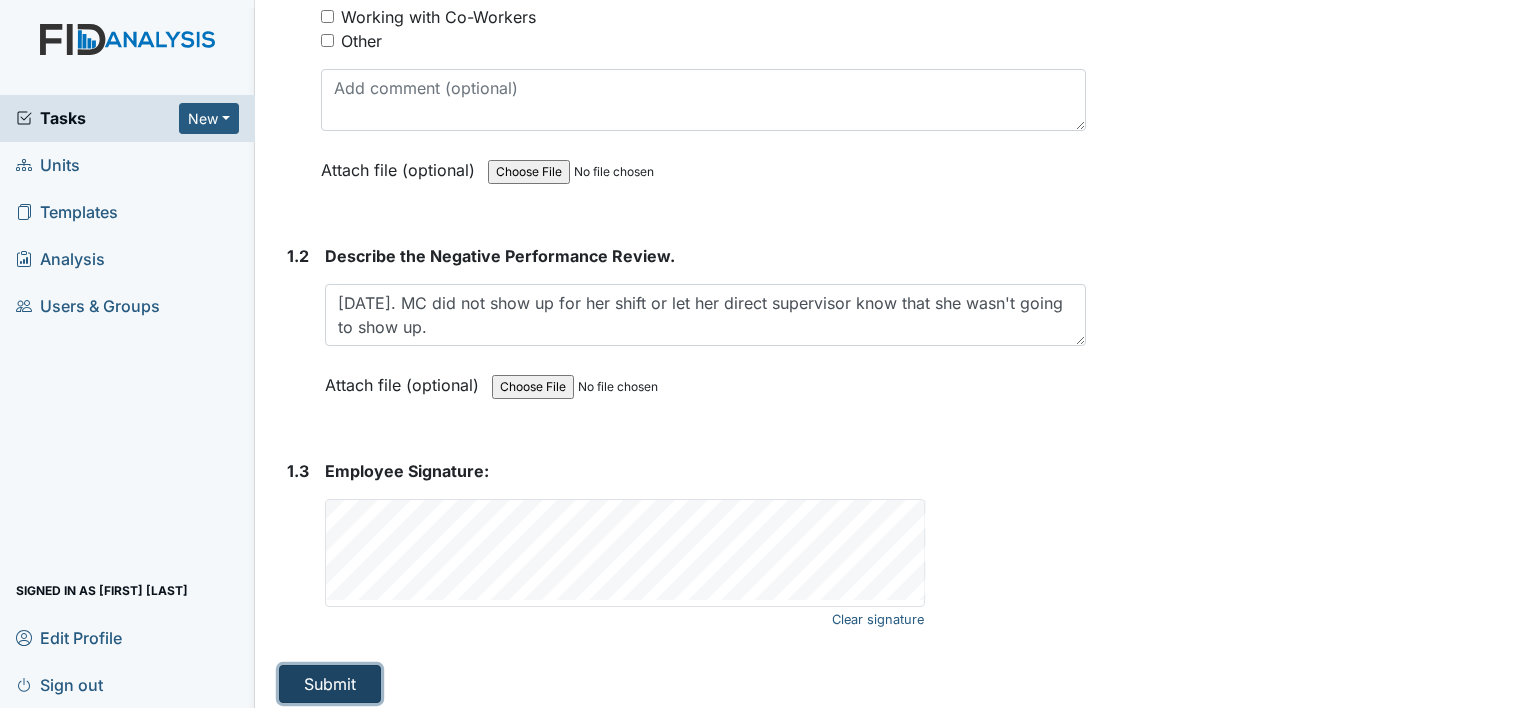 click on "Submit" at bounding box center (330, 684) 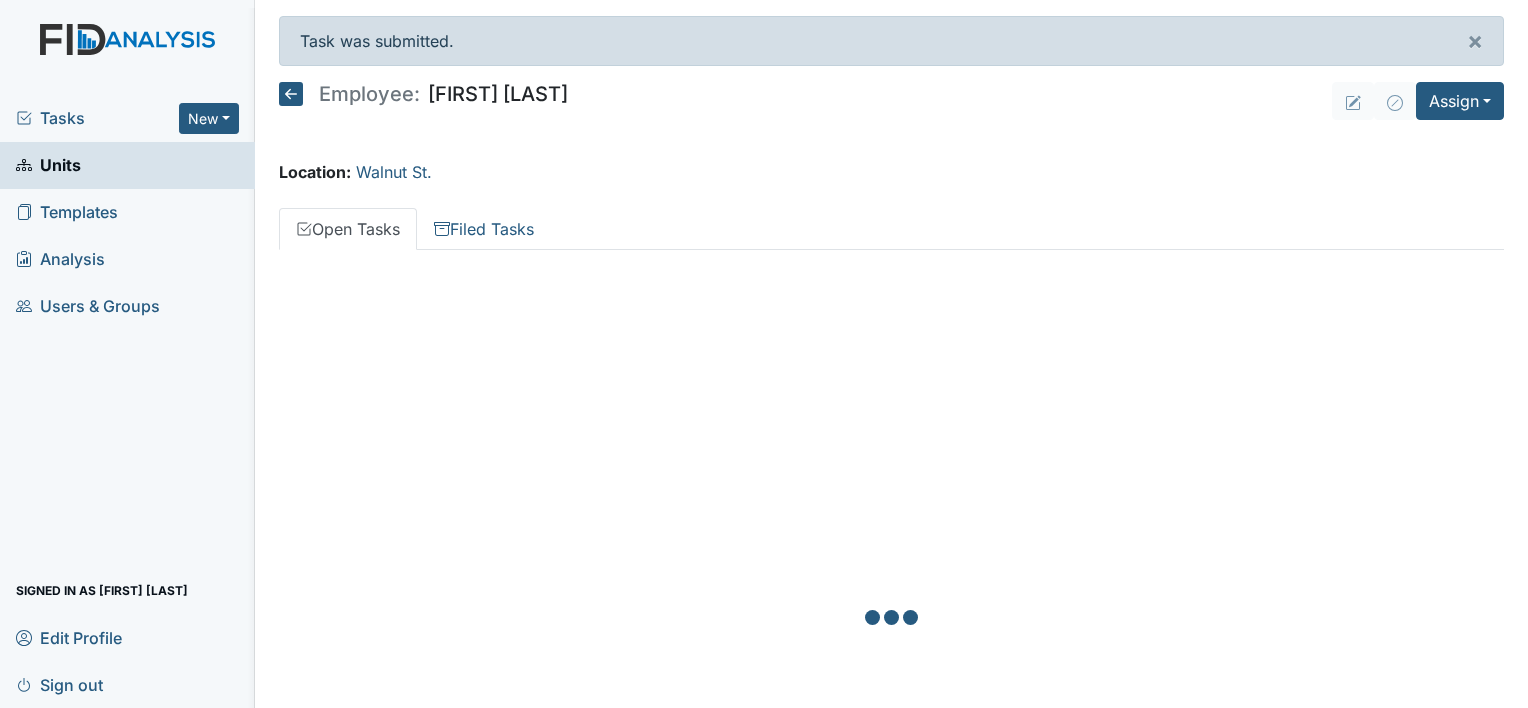 scroll, scrollTop: 0, scrollLeft: 0, axis: both 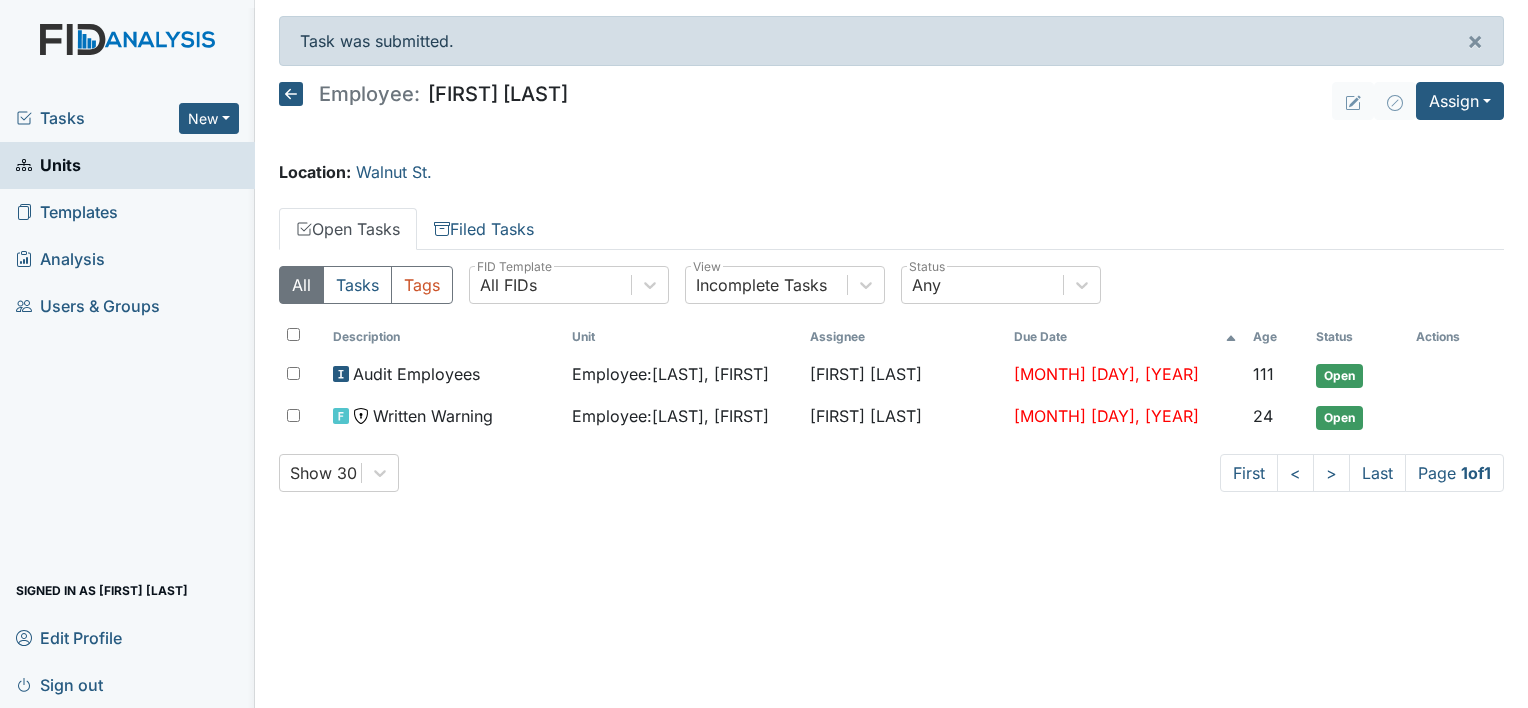 click 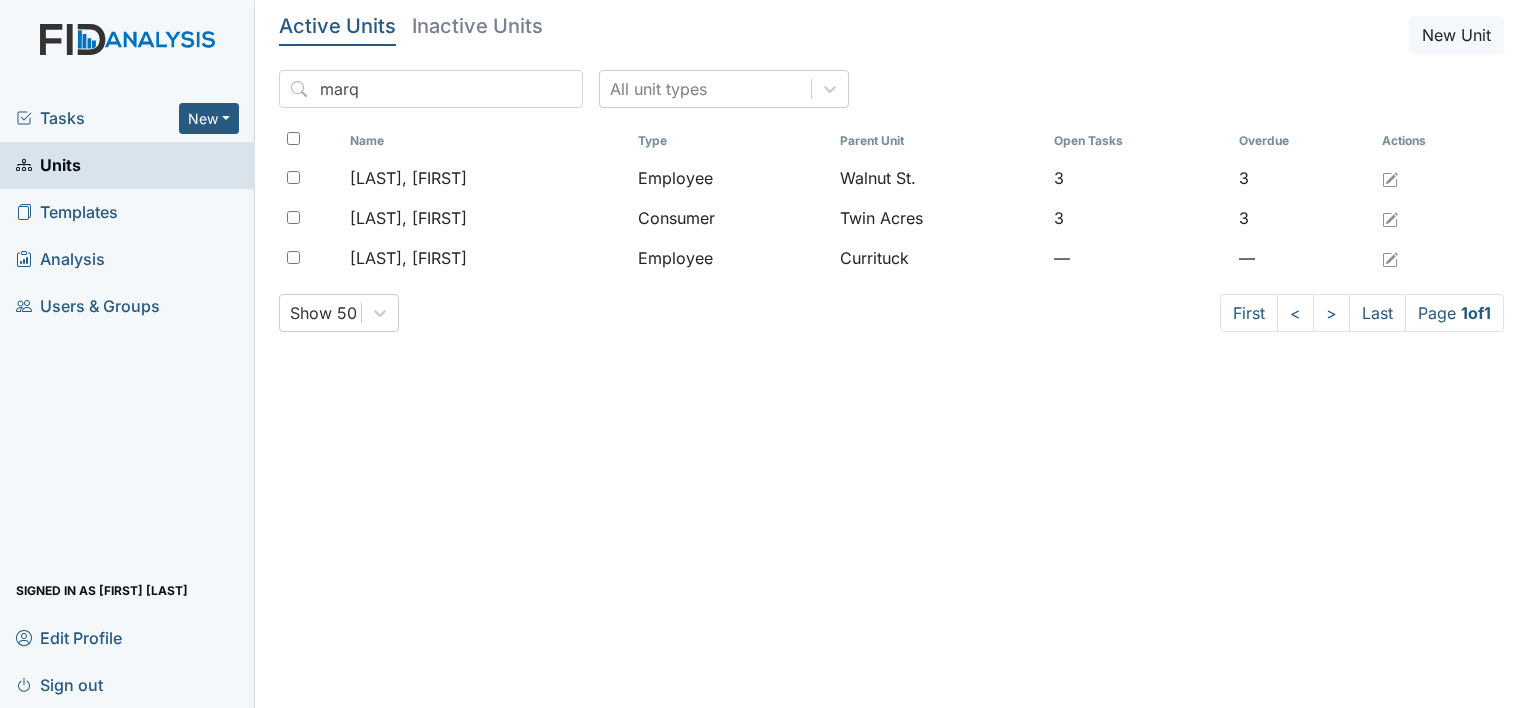 scroll, scrollTop: 0, scrollLeft: 0, axis: both 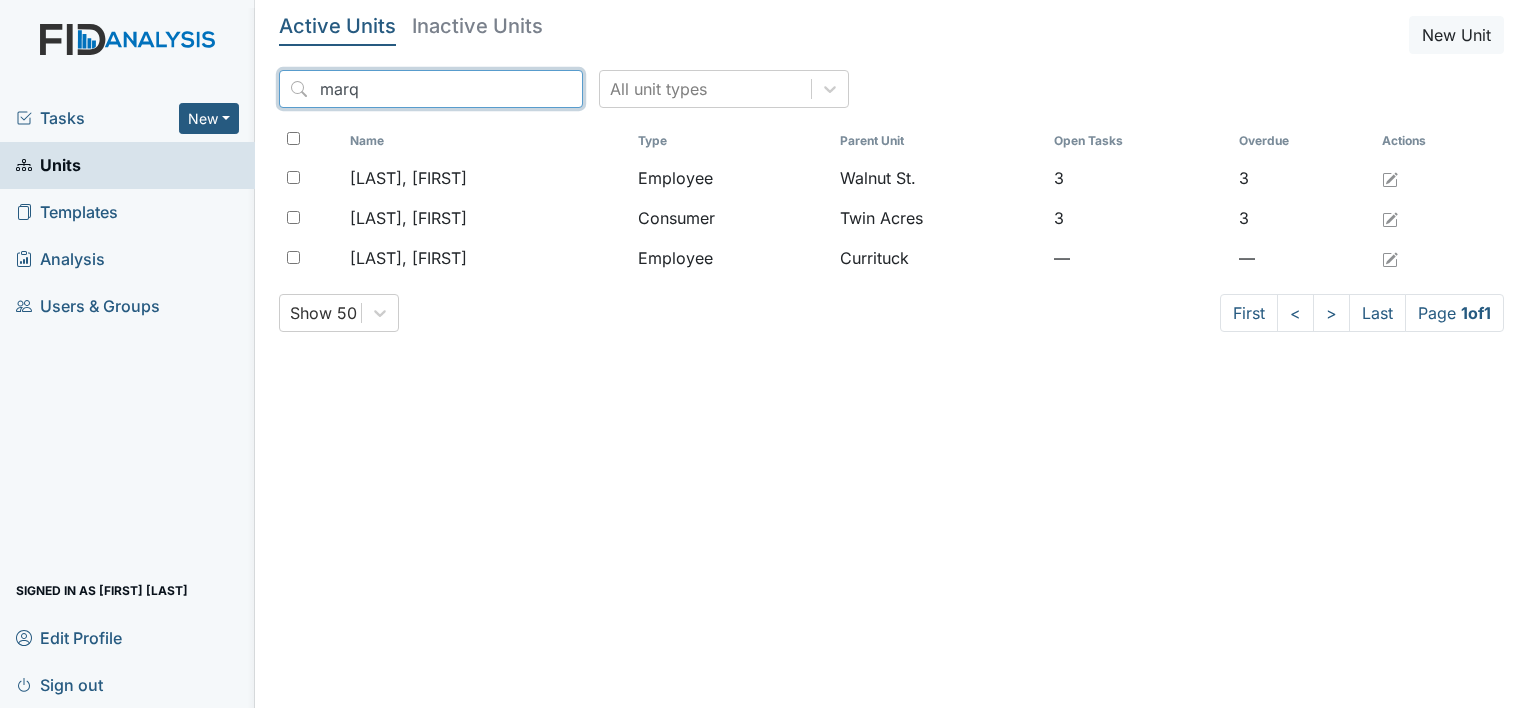 drag, startPoint x: 365, startPoint y: 88, endPoint x: 291, endPoint y: 99, distance: 74.8131 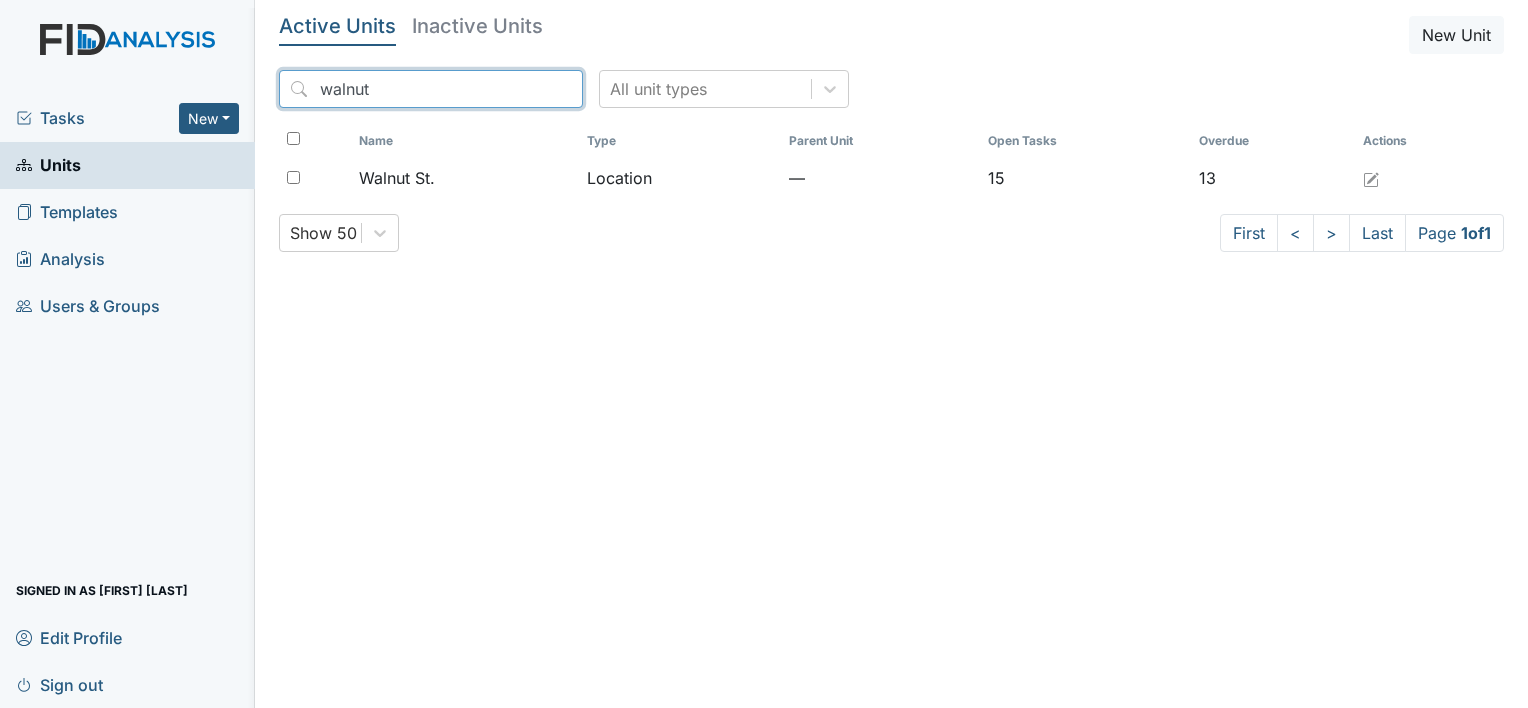 type on "walnut" 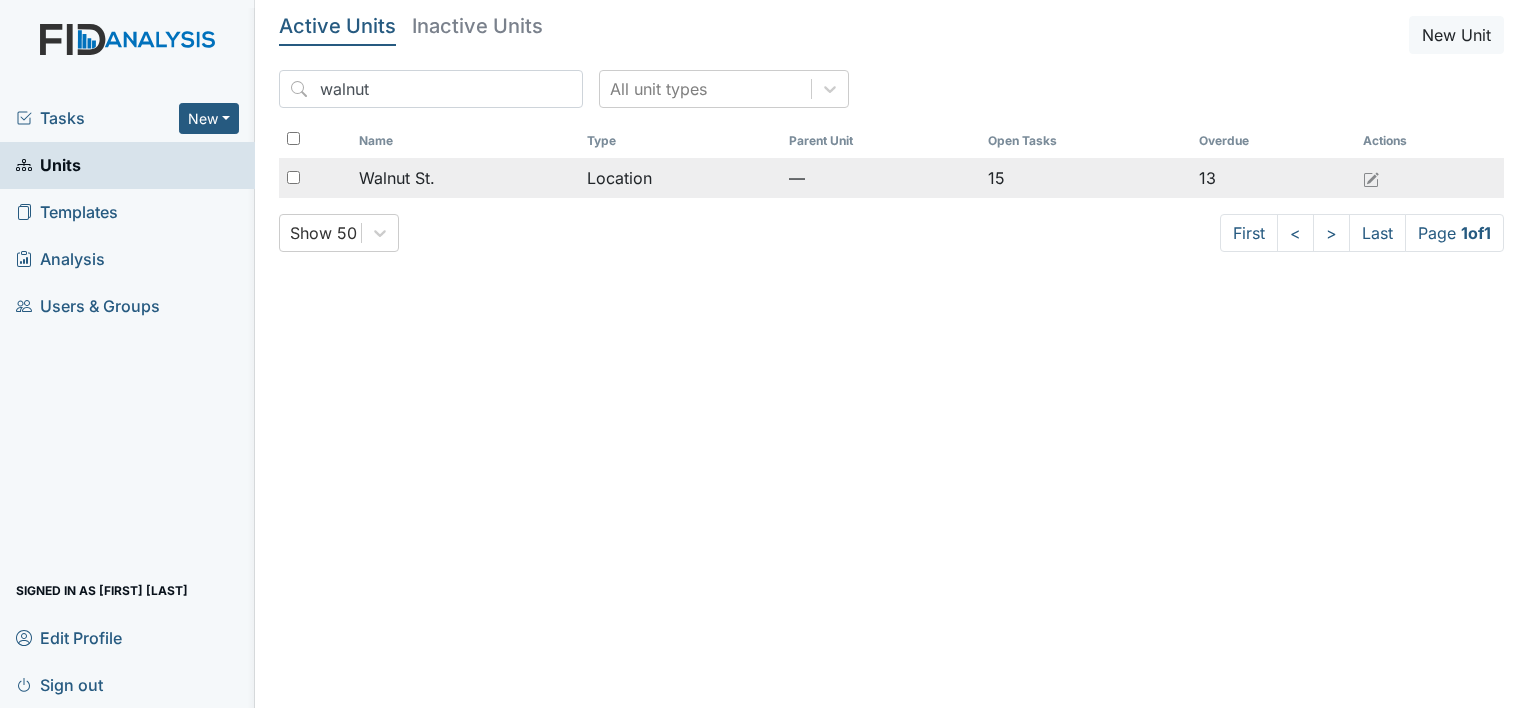 click on "Walnut St." at bounding box center [465, 178] 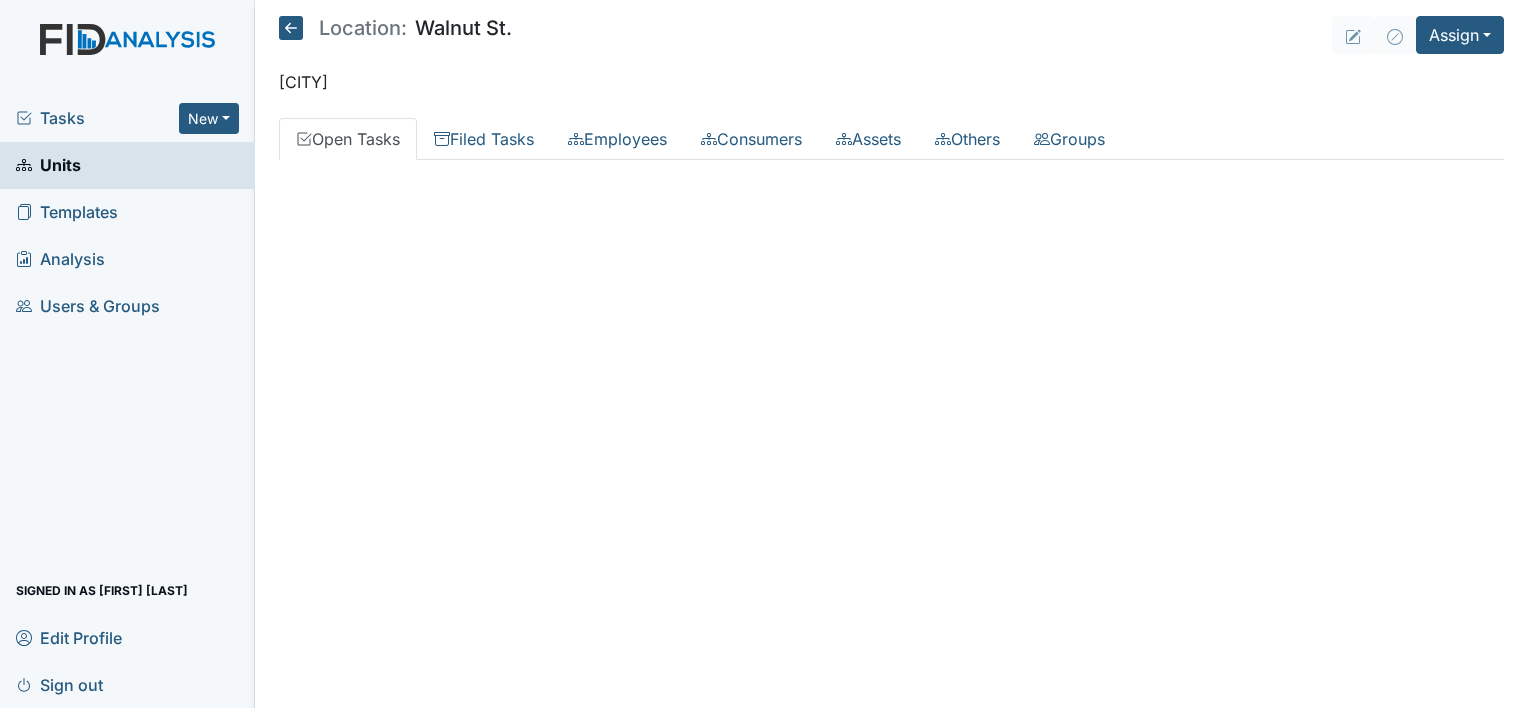 scroll, scrollTop: 0, scrollLeft: 0, axis: both 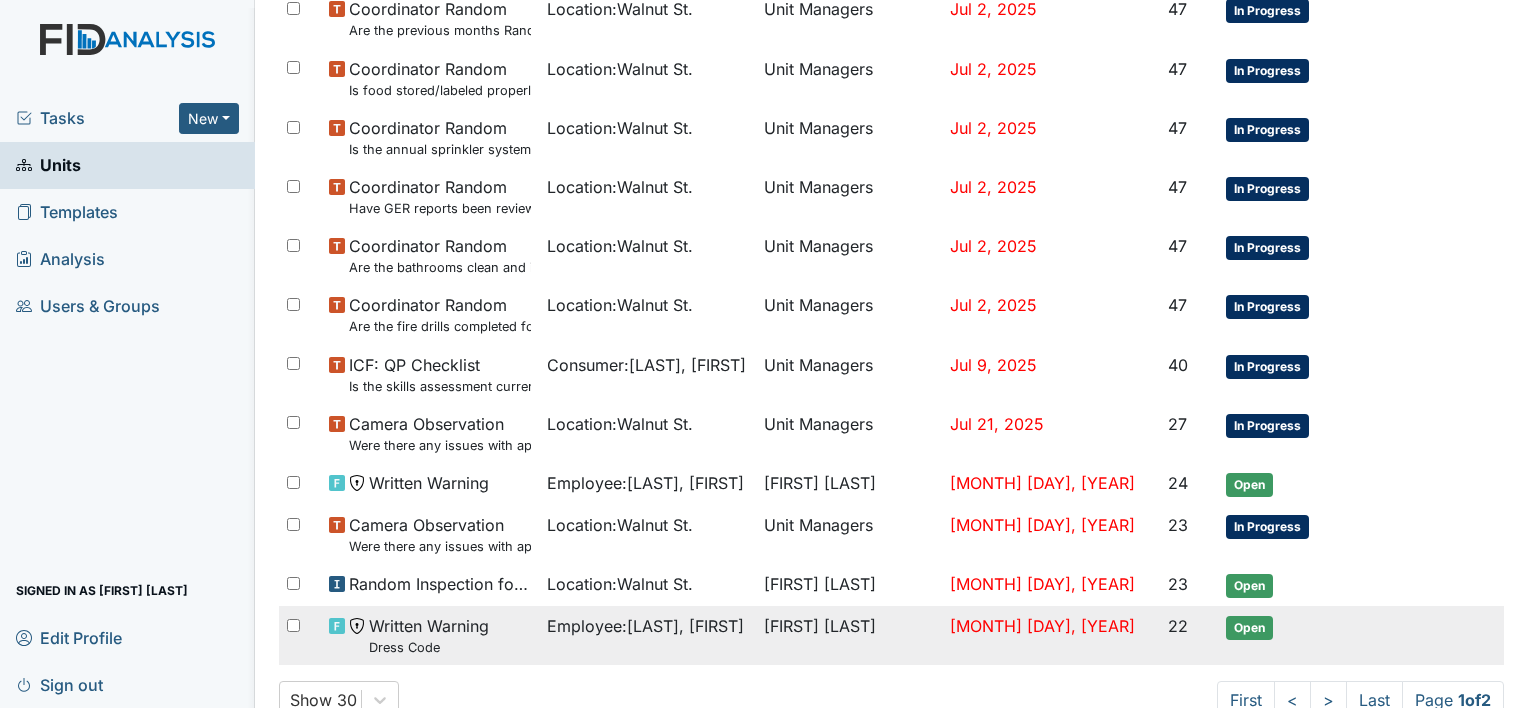 click on "Employee :  Greenfield, Kyla" at bounding box center [645, 626] 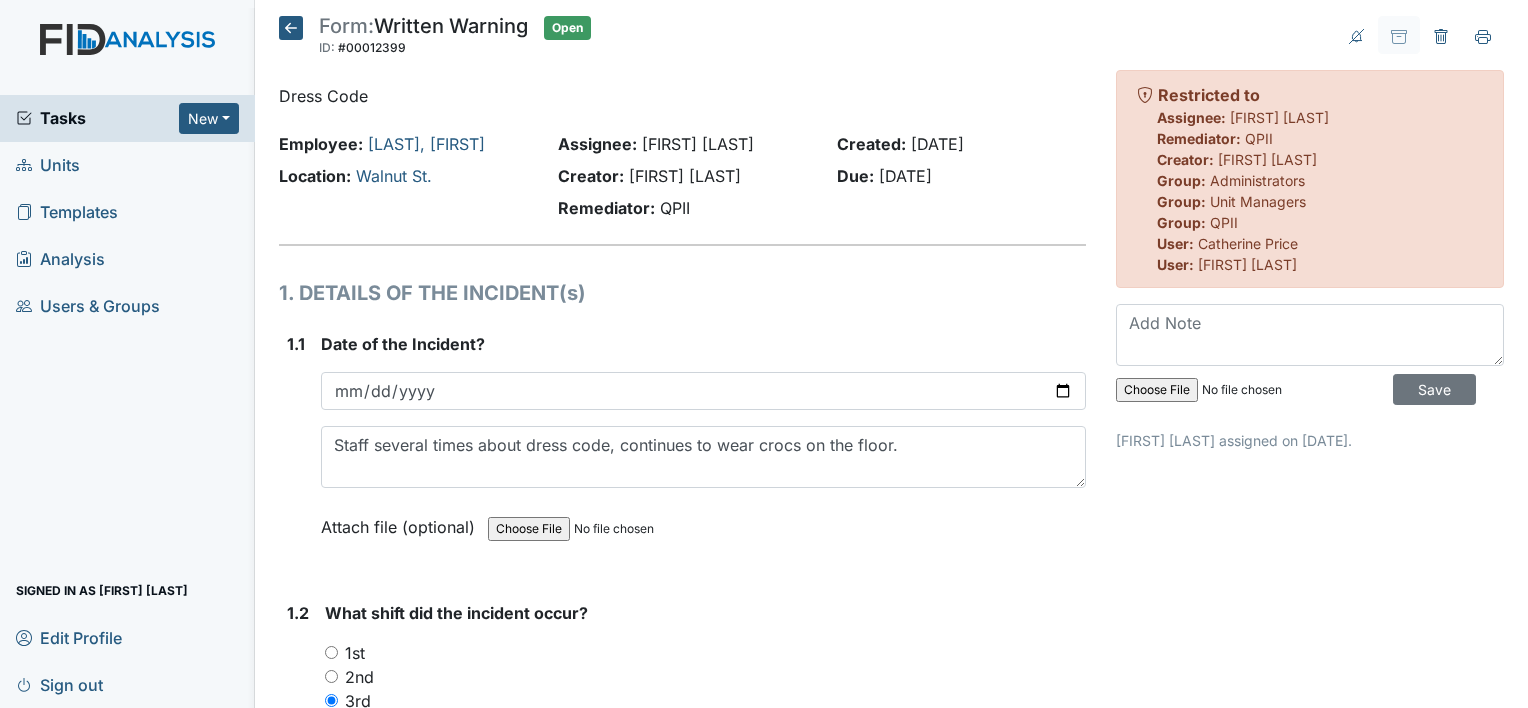 scroll, scrollTop: 0, scrollLeft: 0, axis: both 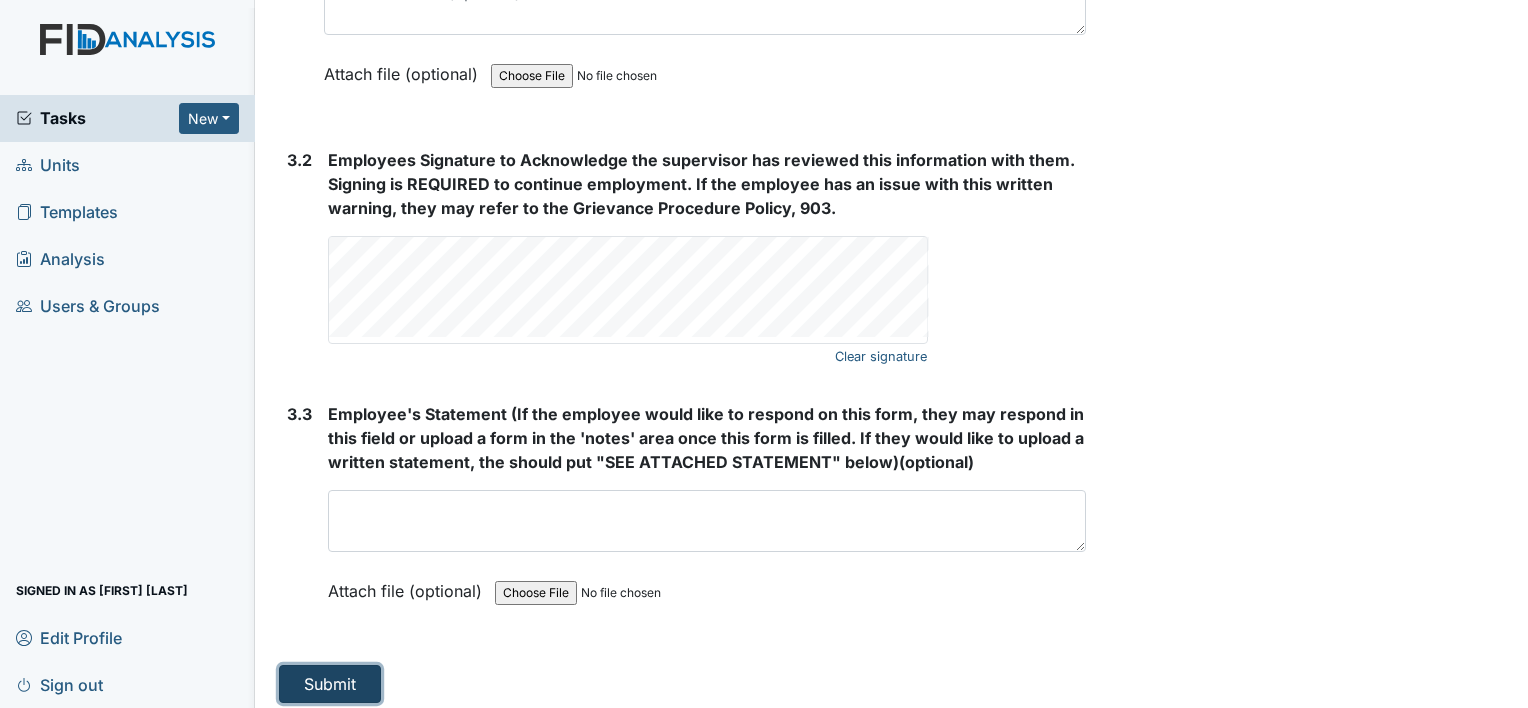 click on "Submit" at bounding box center [330, 684] 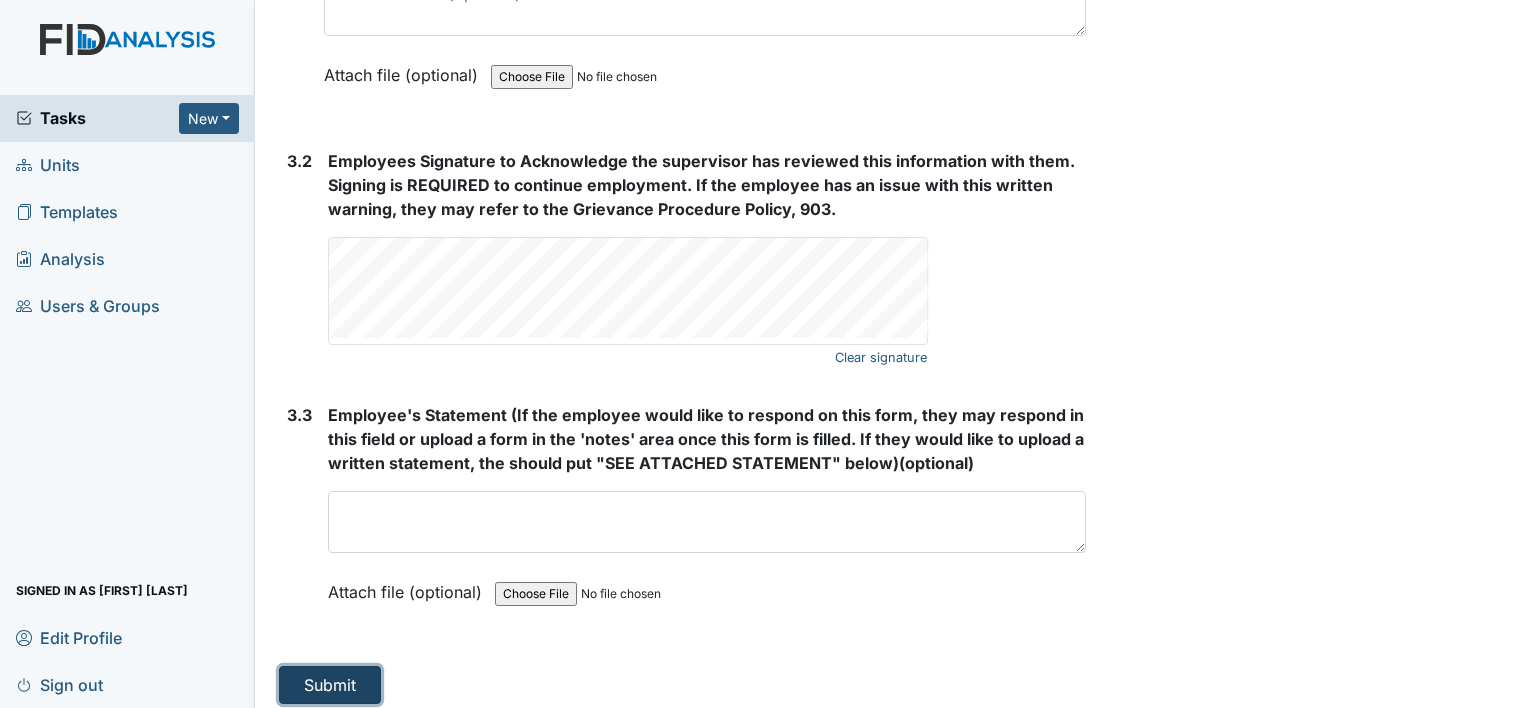 click on "Submit" at bounding box center (330, 685) 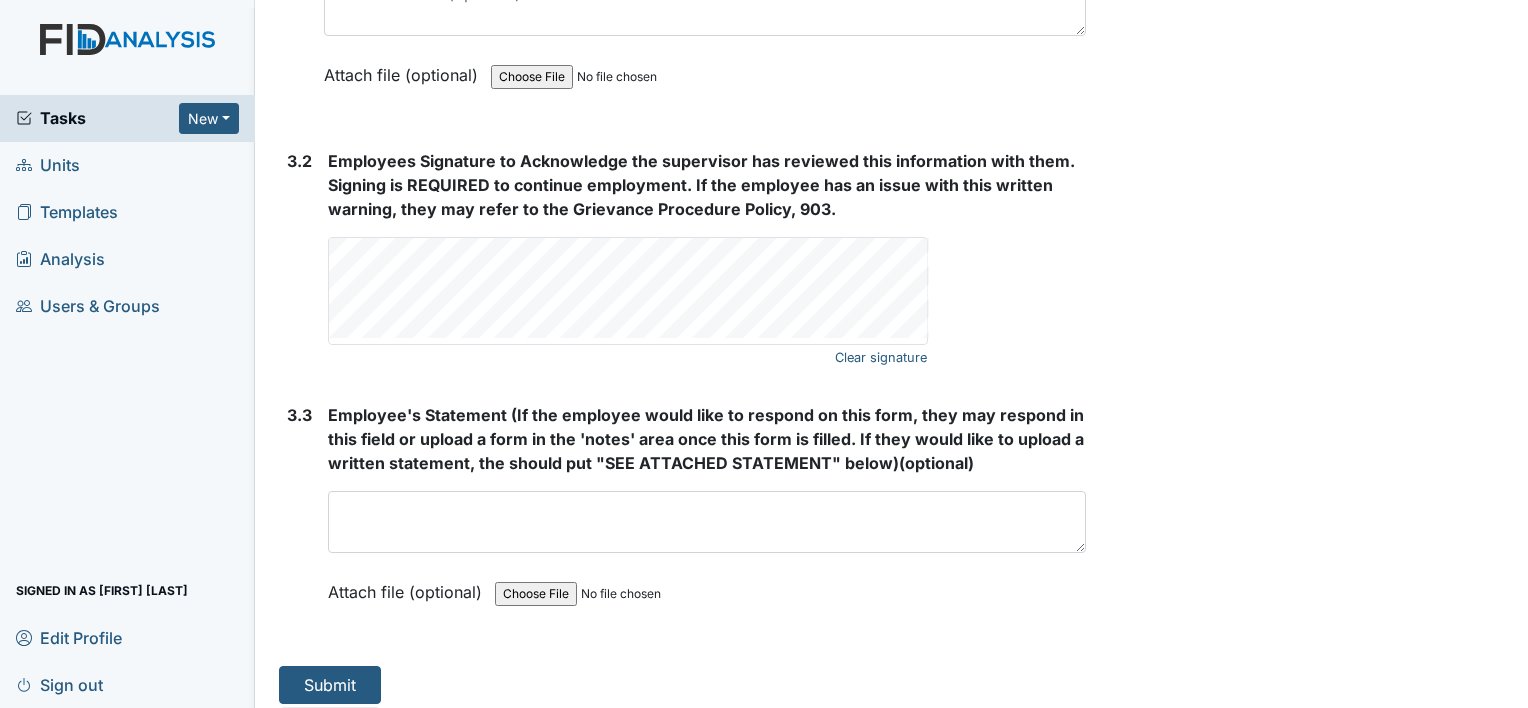 drag, startPoint x: 1512, startPoint y: 588, endPoint x: 1531, endPoint y: 517, distance: 73.4983 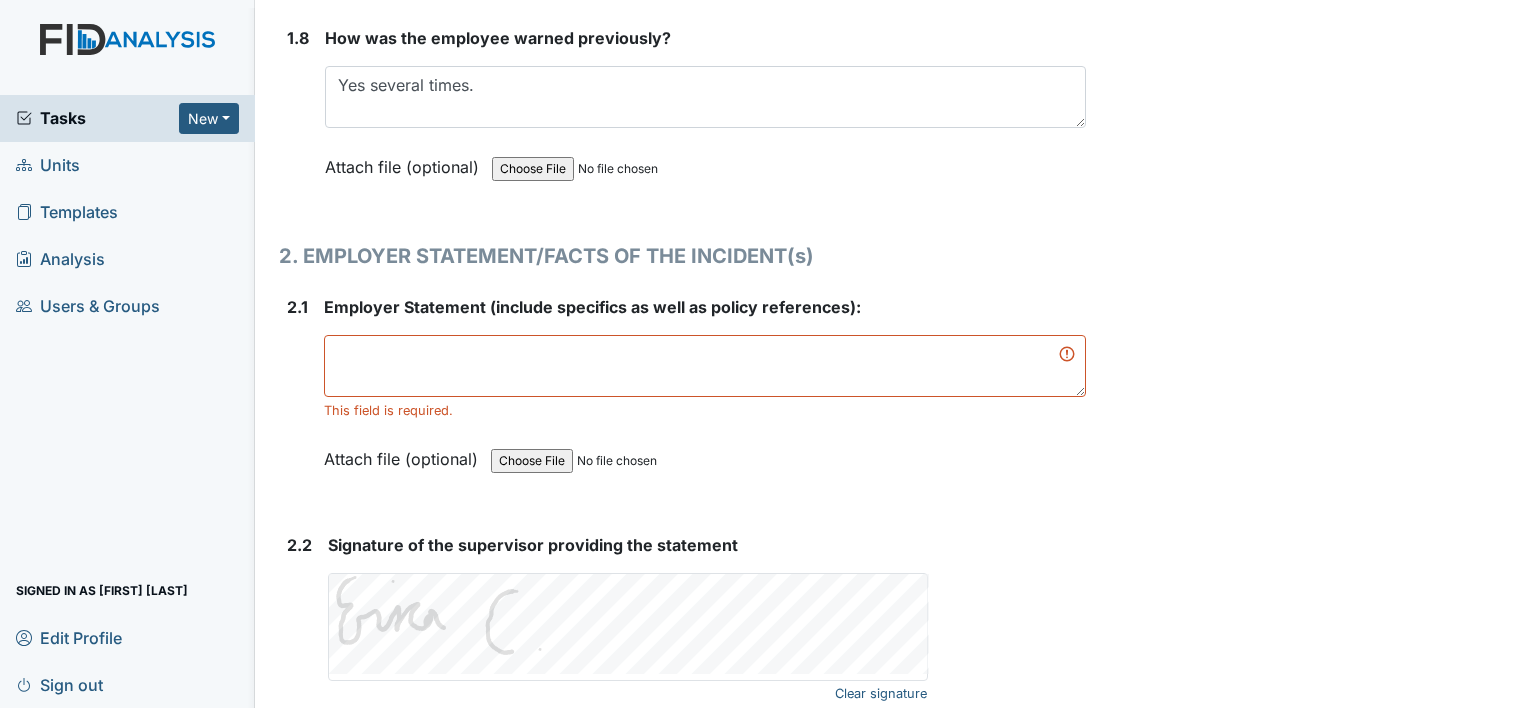 scroll, scrollTop: 2591, scrollLeft: 0, axis: vertical 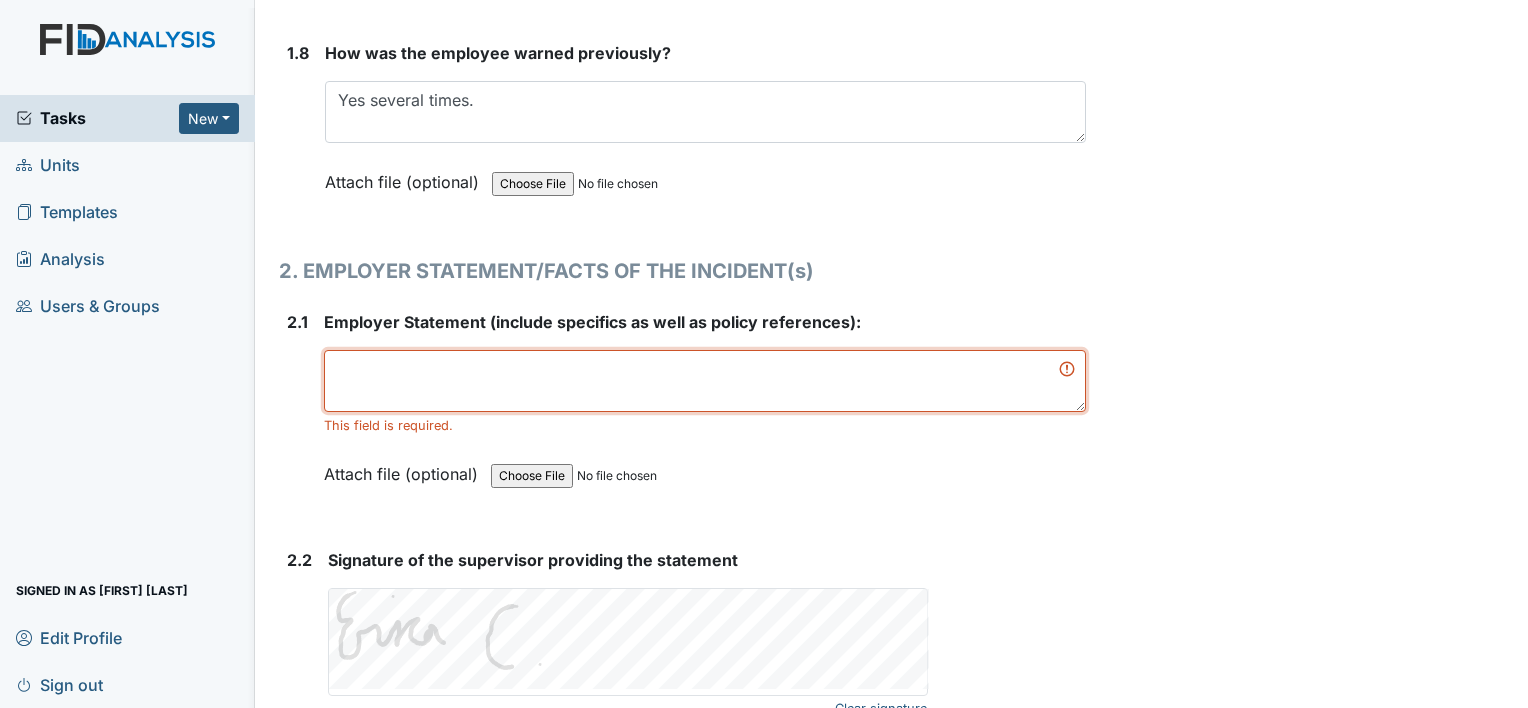 click at bounding box center [705, 381] 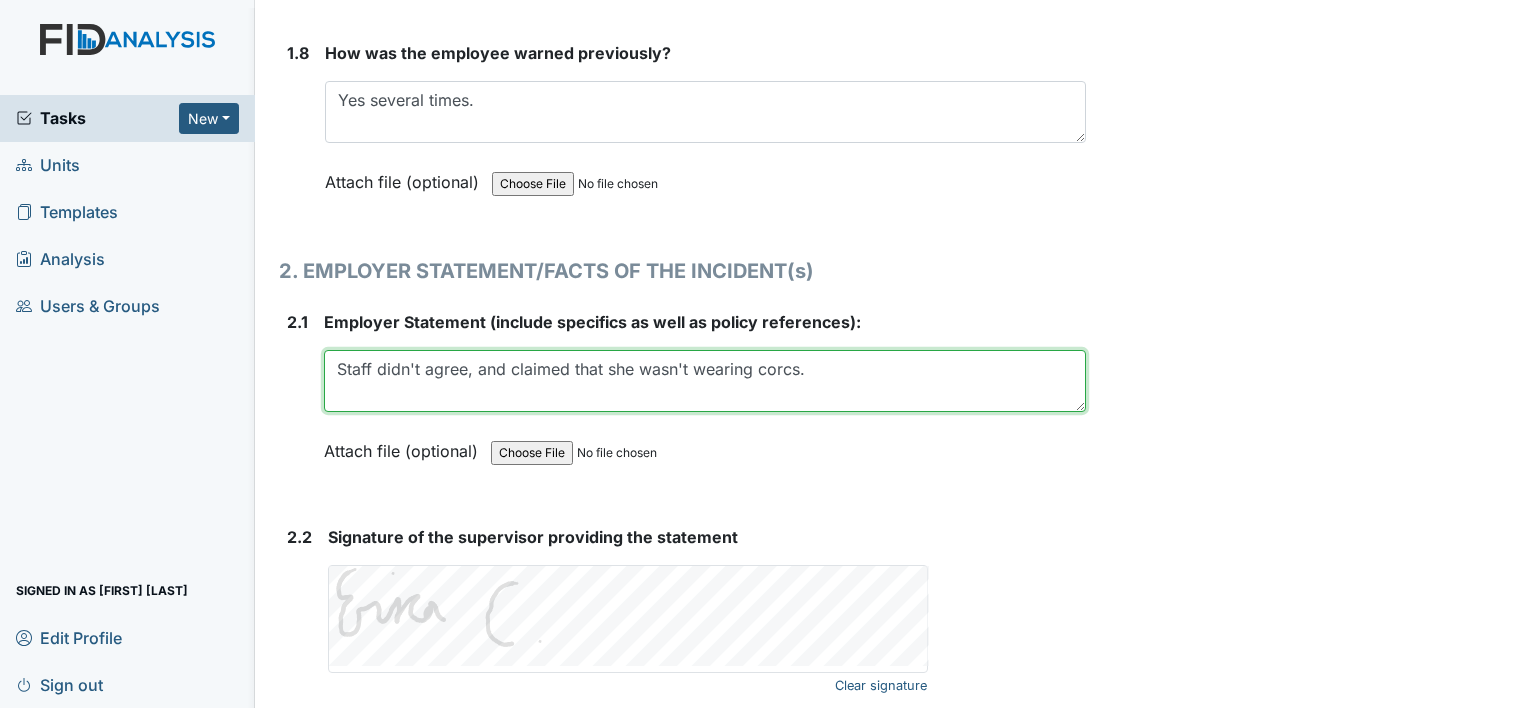 scroll, scrollTop: 3531, scrollLeft: 0, axis: vertical 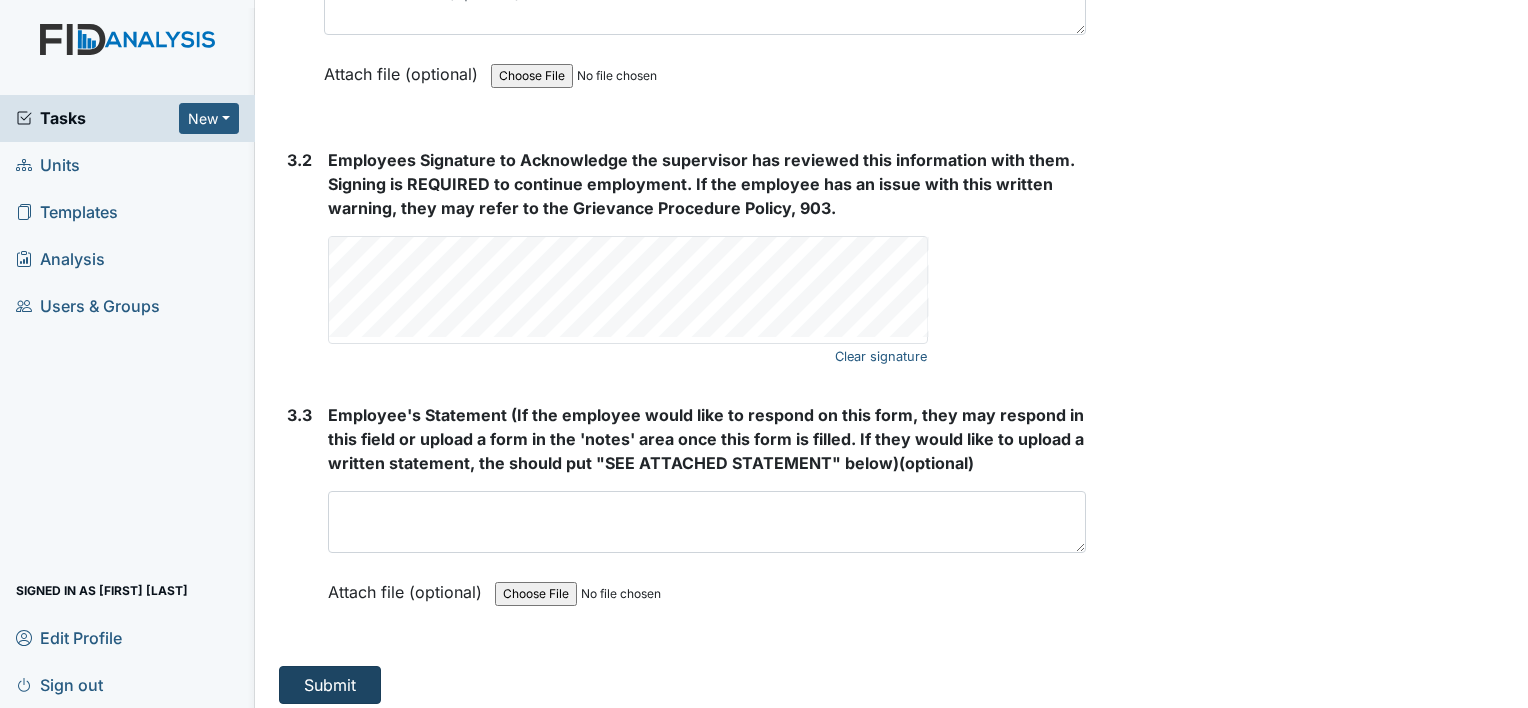 type on "Staff didn't agree, and claimed that she wasn't wearing crocs." 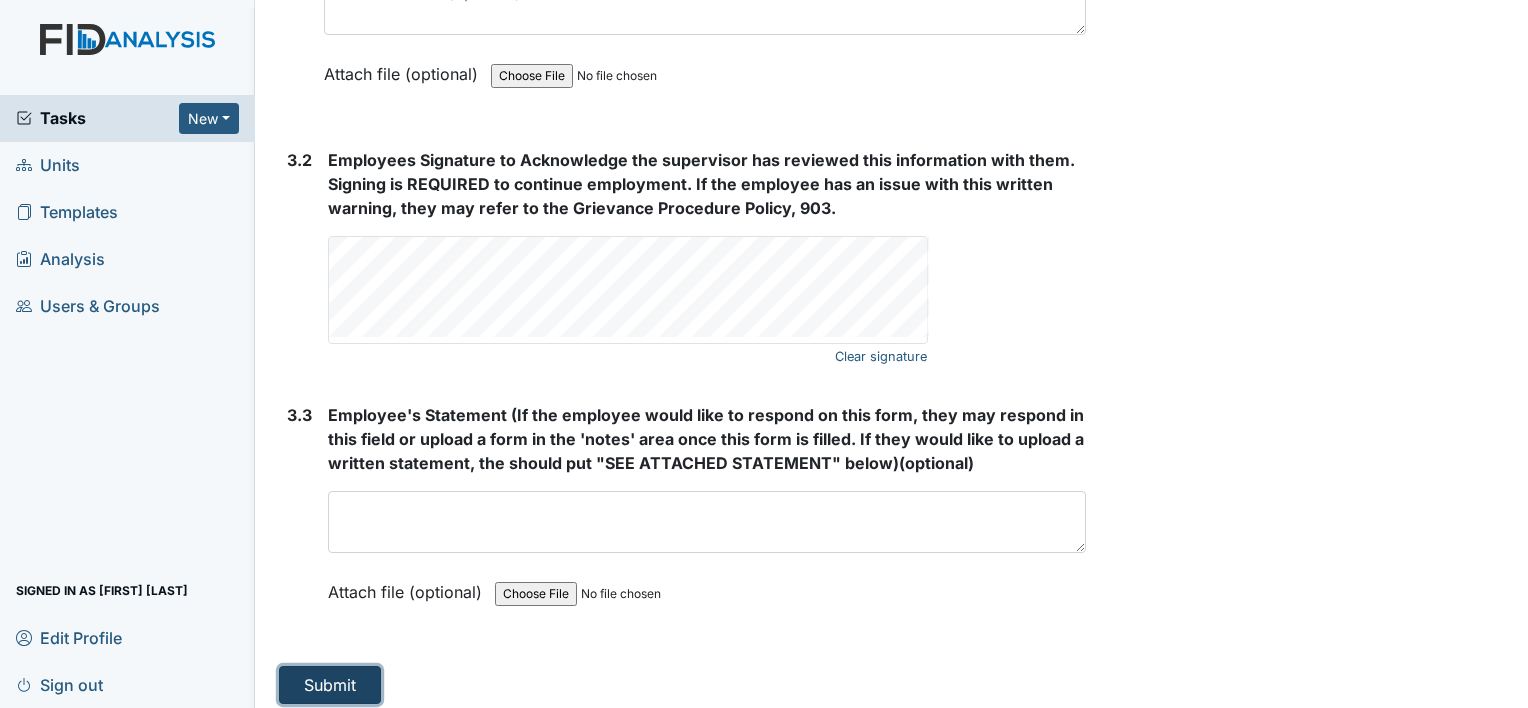 click on "Submit" at bounding box center [330, 685] 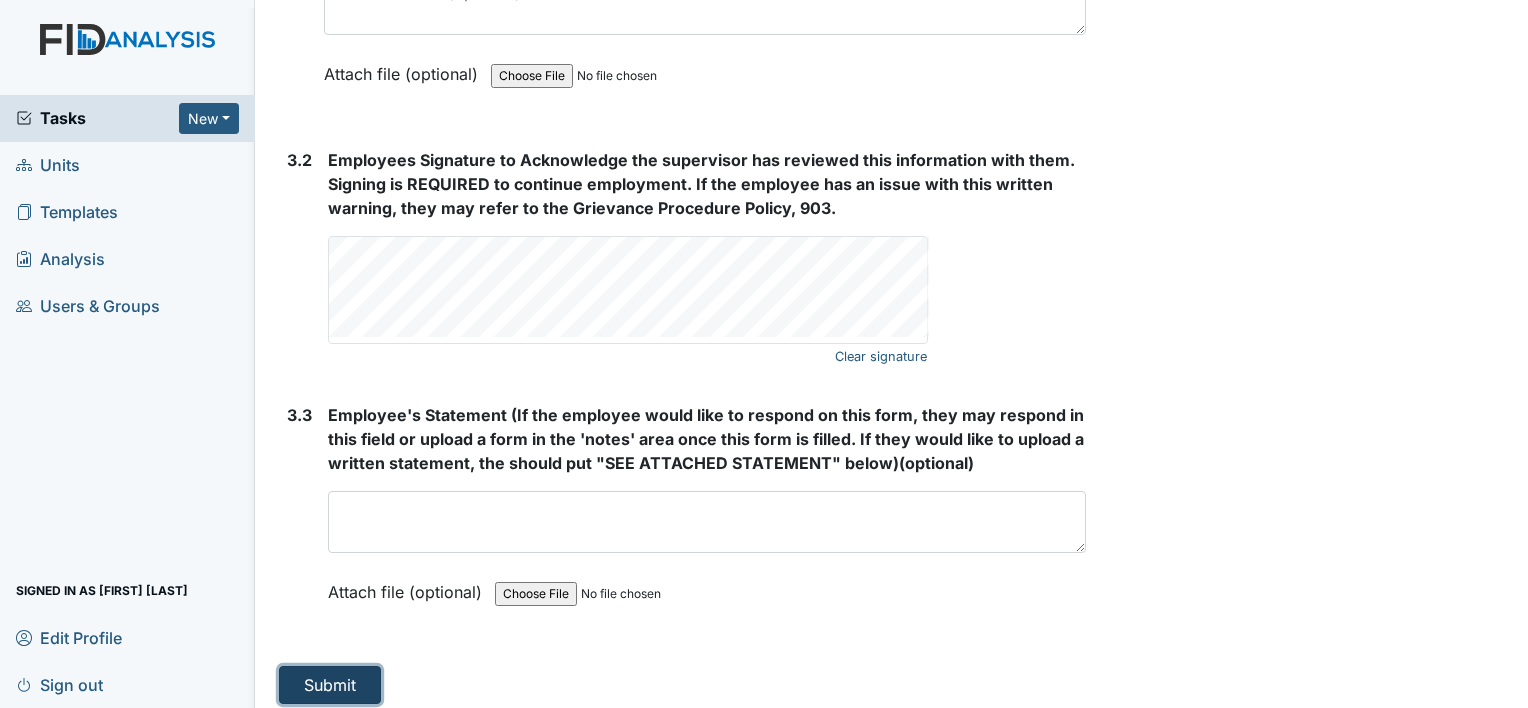 click on "Submit" at bounding box center [330, 685] 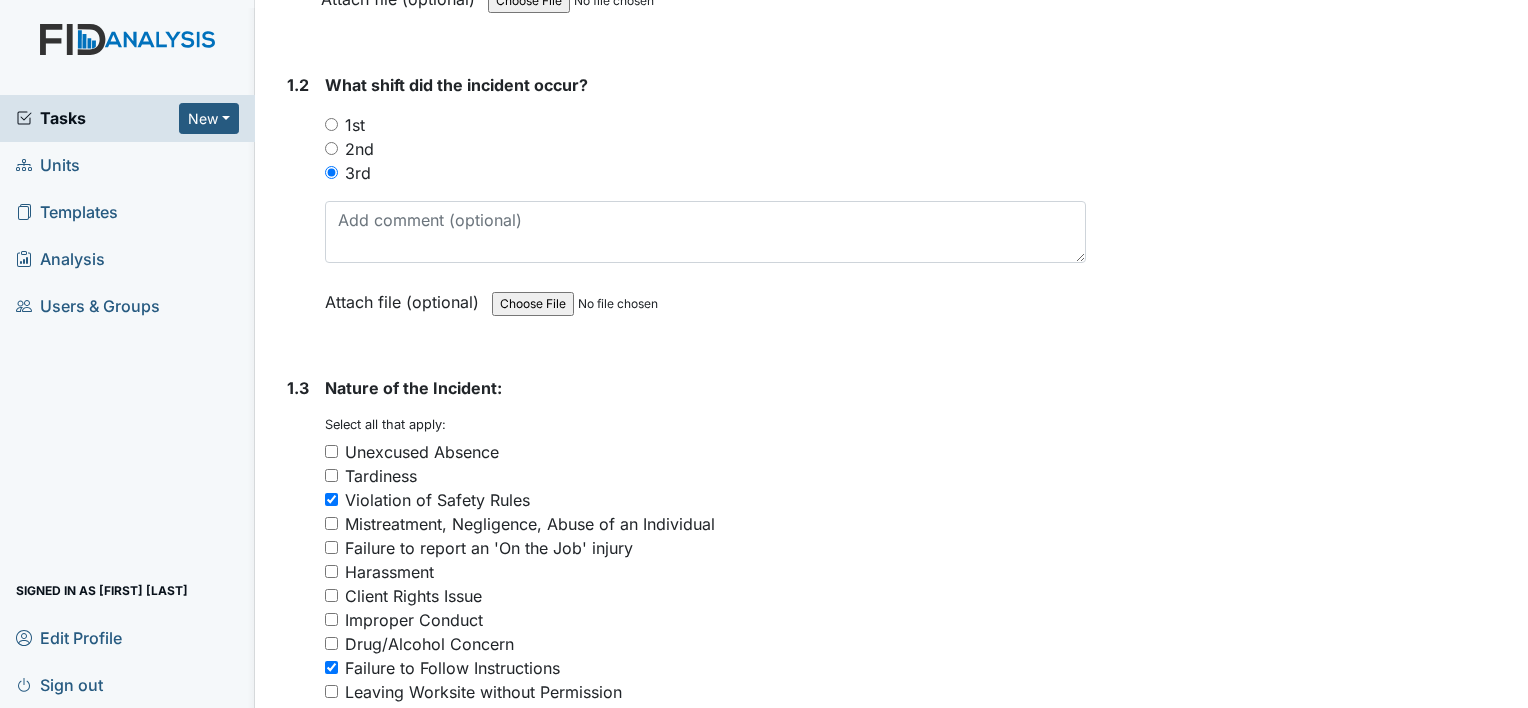 scroll, scrollTop: 0, scrollLeft: 0, axis: both 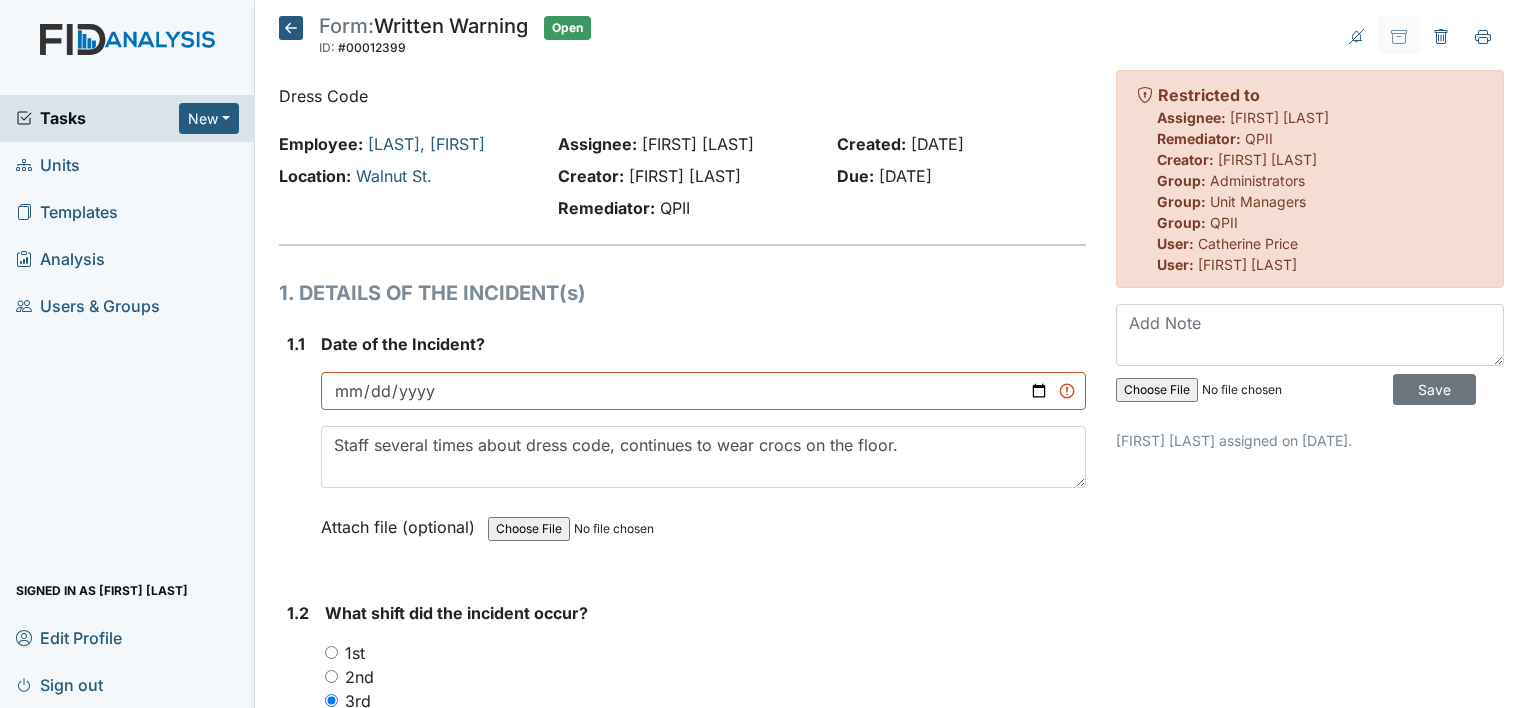 click 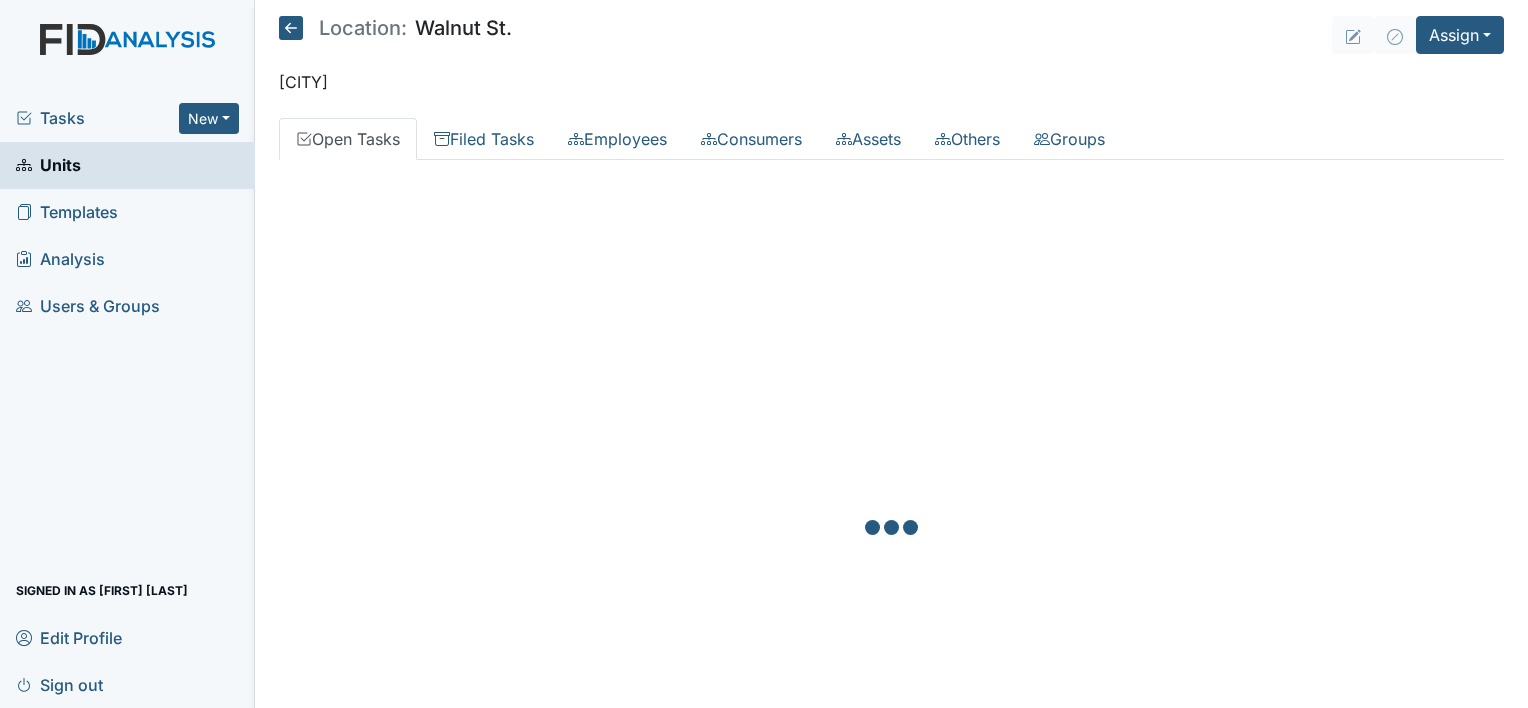 scroll, scrollTop: 0, scrollLeft: 0, axis: both 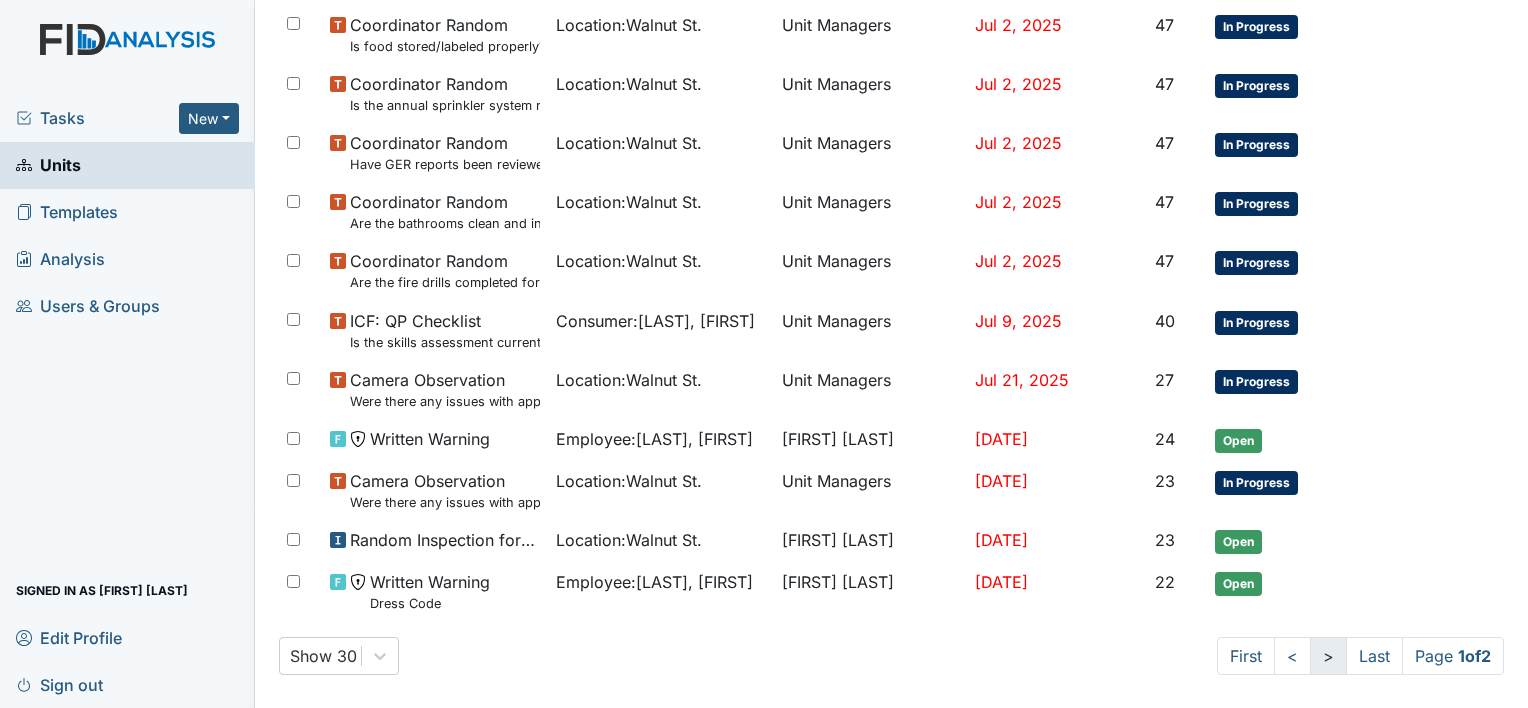 click on ">" at bounding box center [1328, 656] 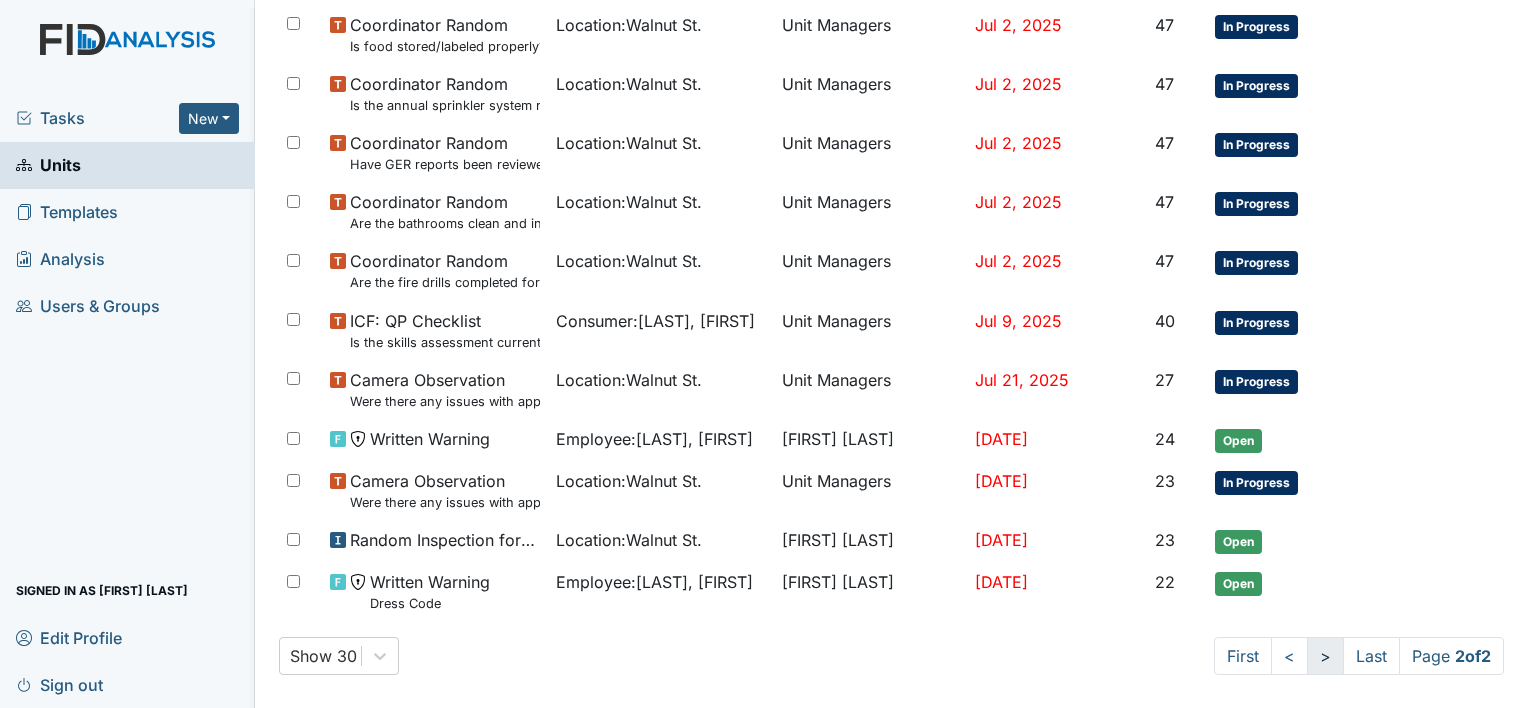 scroll, scrollTop: 306, scrollLeft: 0, axis: vertical 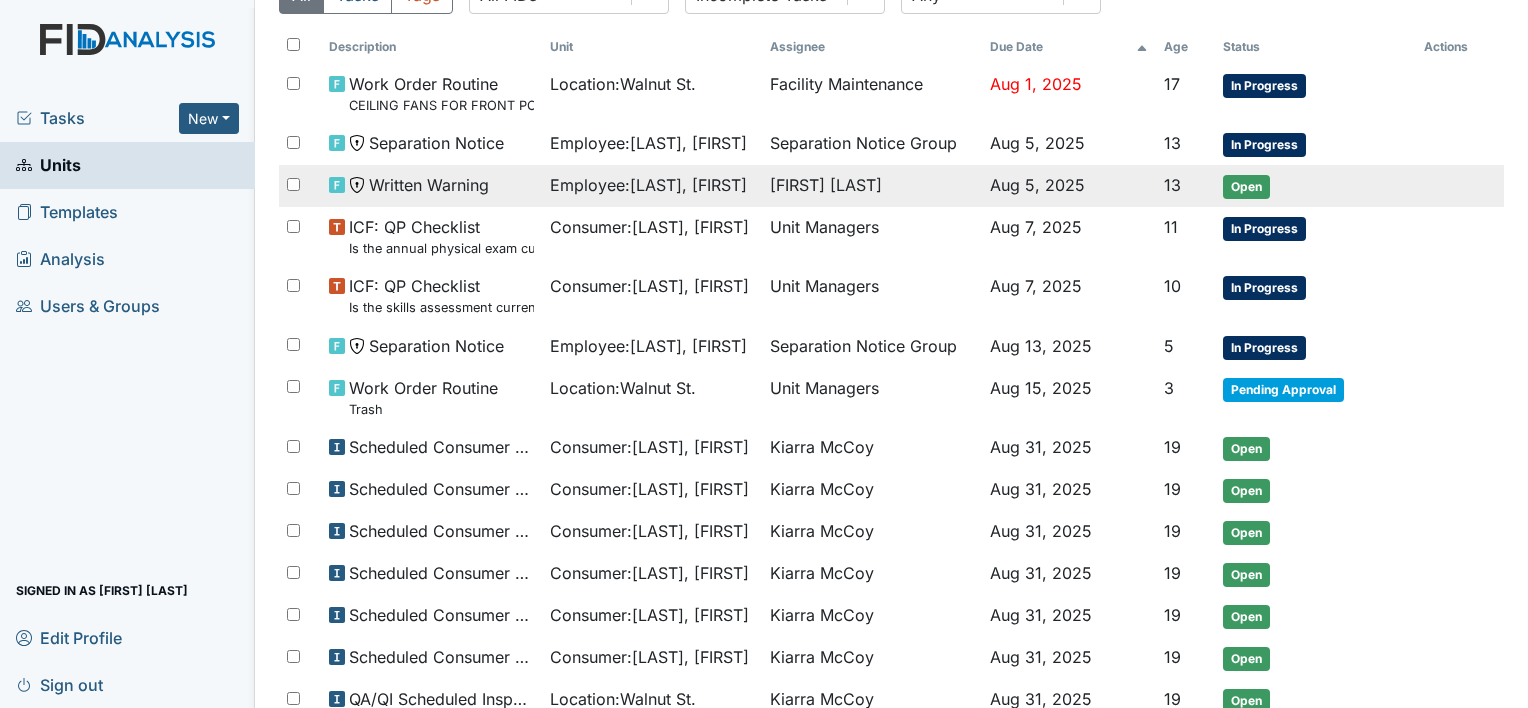 click on "[FIRST] [LAST]" at bounding box center [872, 186] 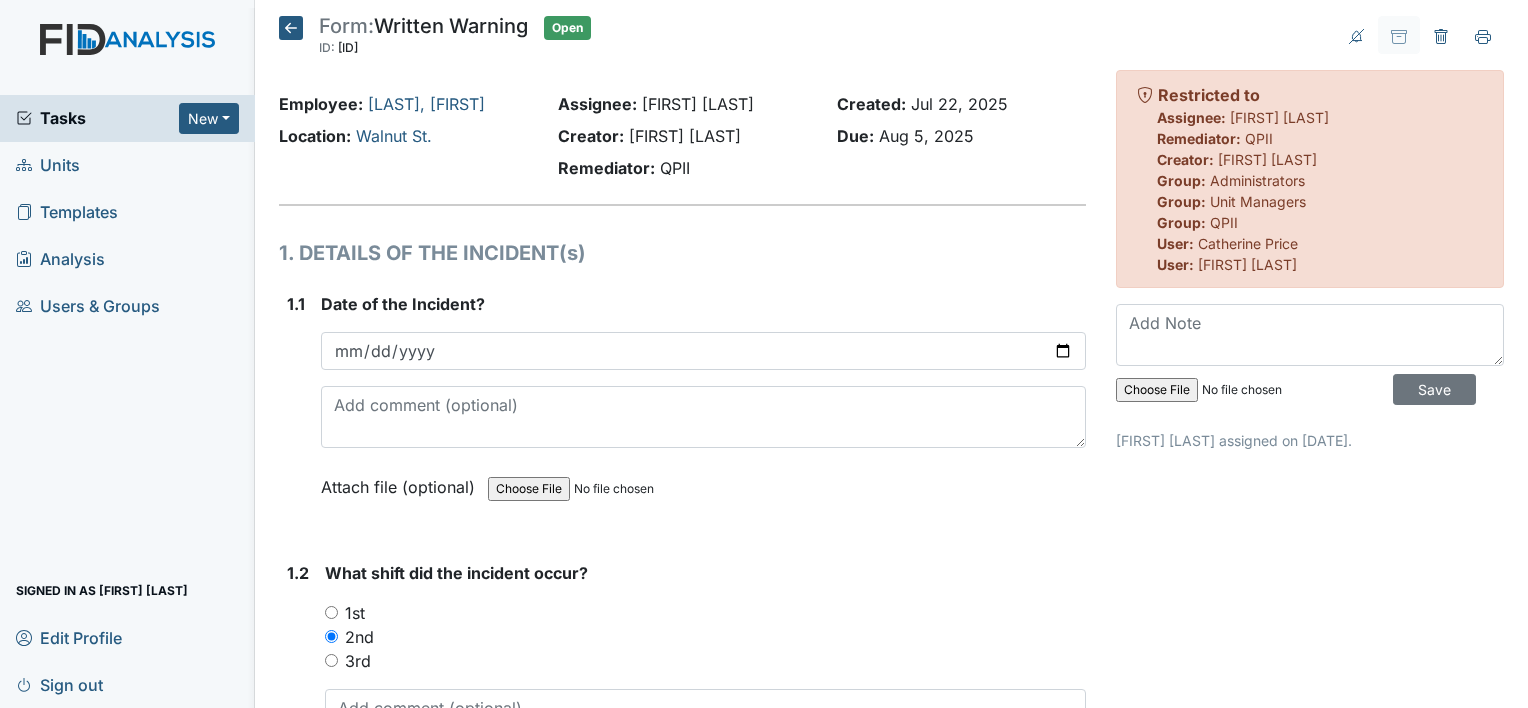 scroll, scrollTop: 0, scrollLeft: 0, axis: both 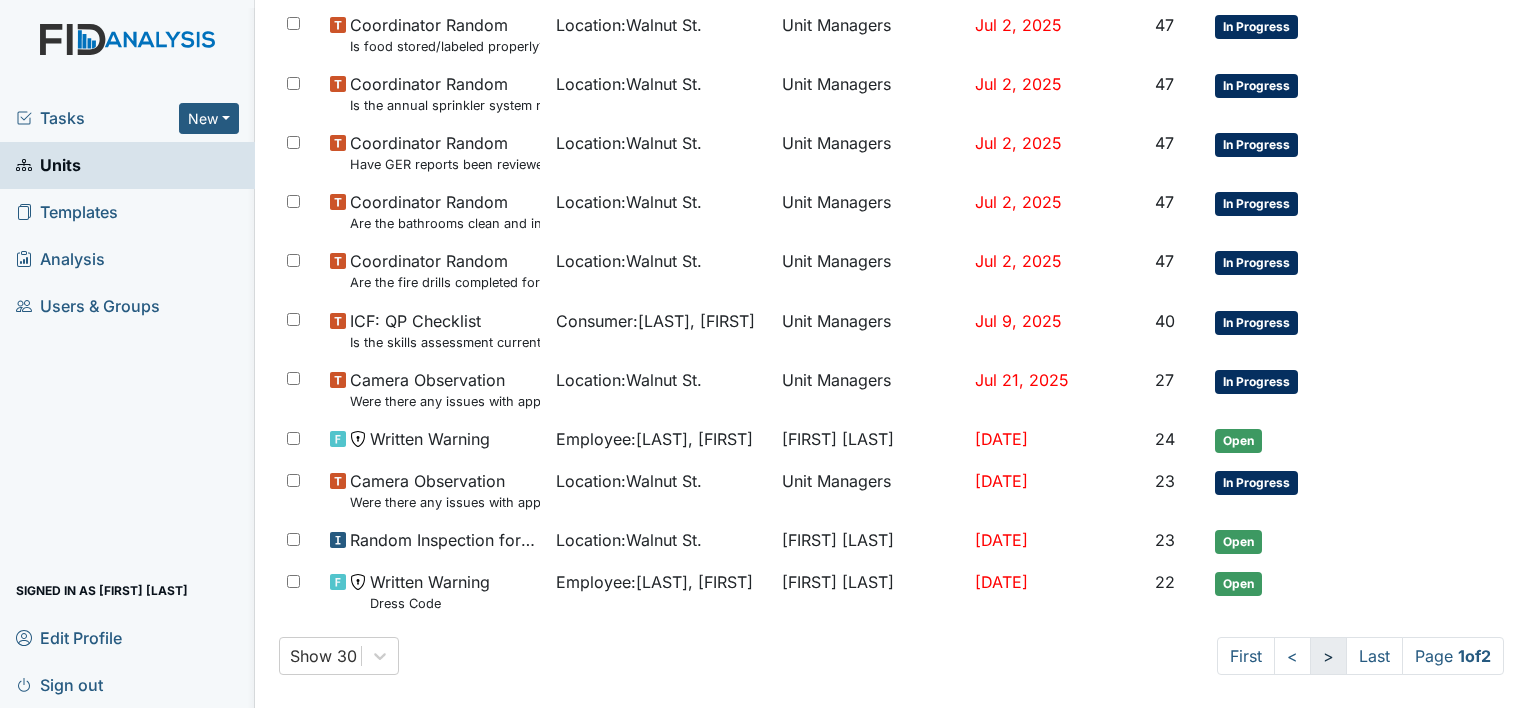 click on ">" at bounding box center (1328, 656) 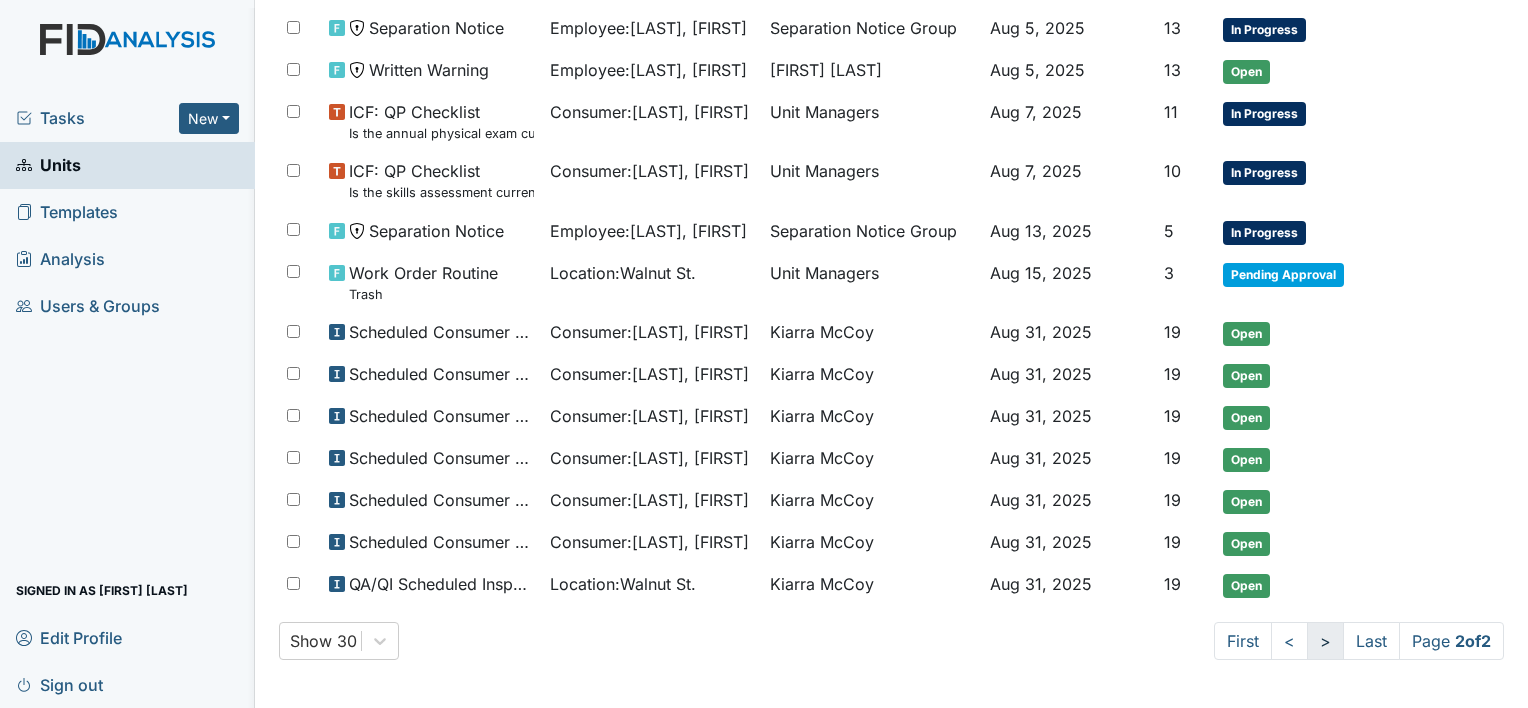 scroll, scrollTop: 306, scrollLeft: 0, axis: vertical 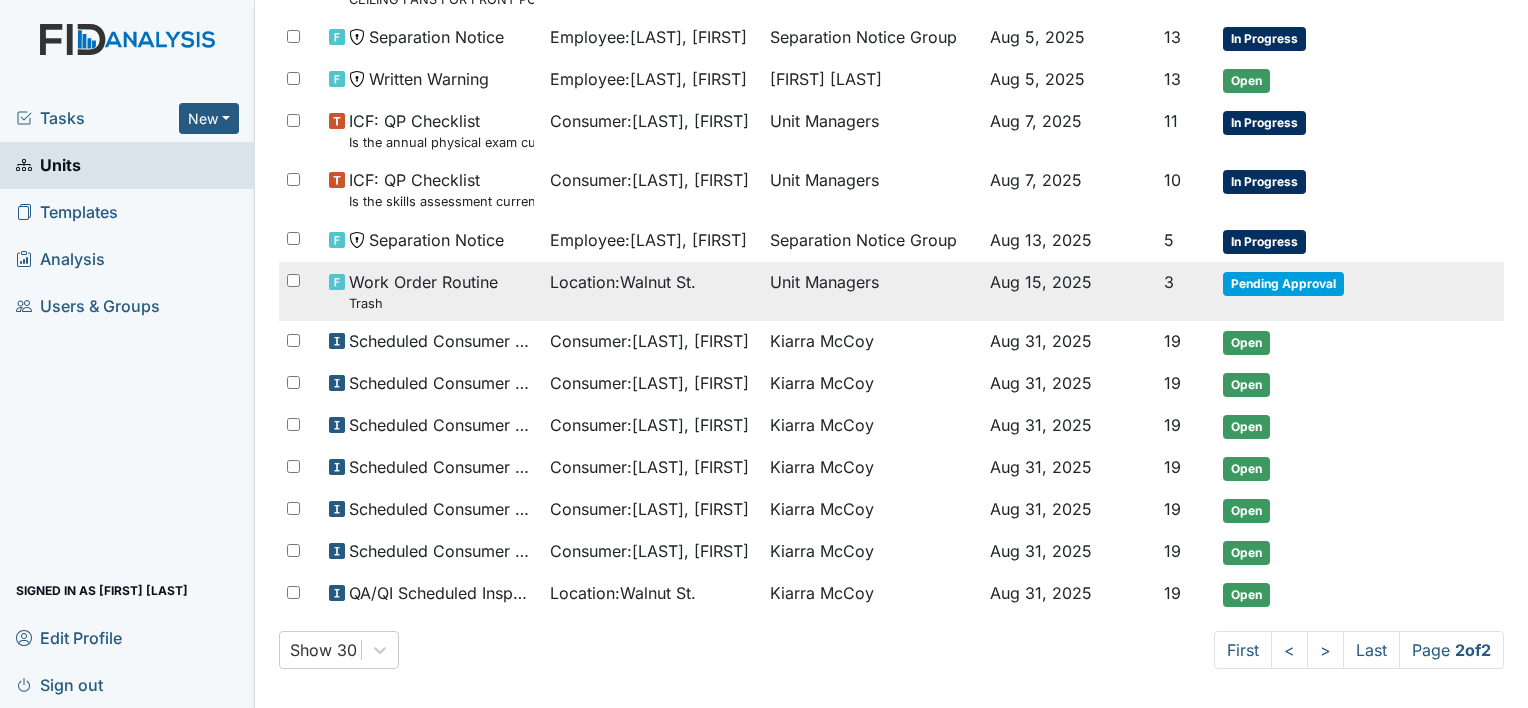 click on "Location :  Walnut St." at bounding box center [652, 291] 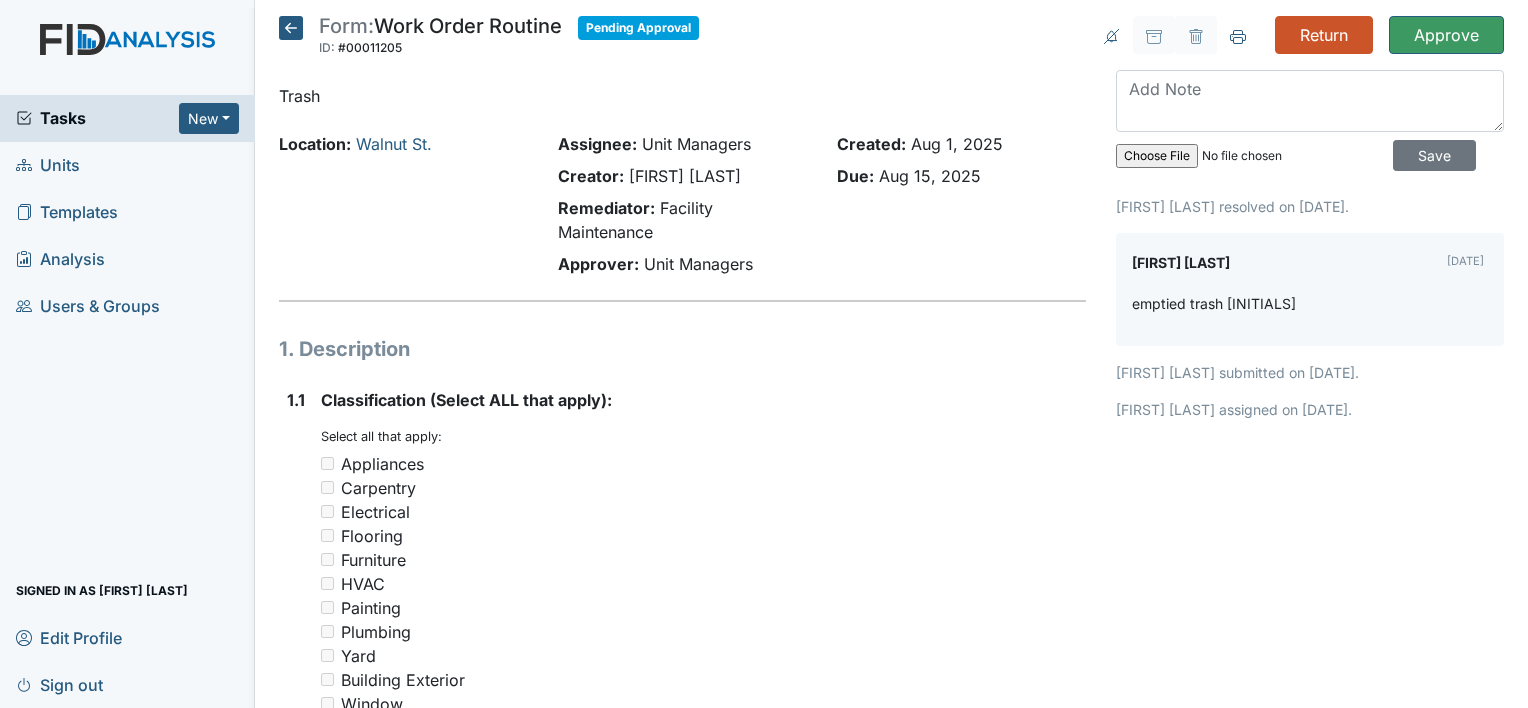 scroll, scrollTop: 0, scrollLeft: 0, axis: both 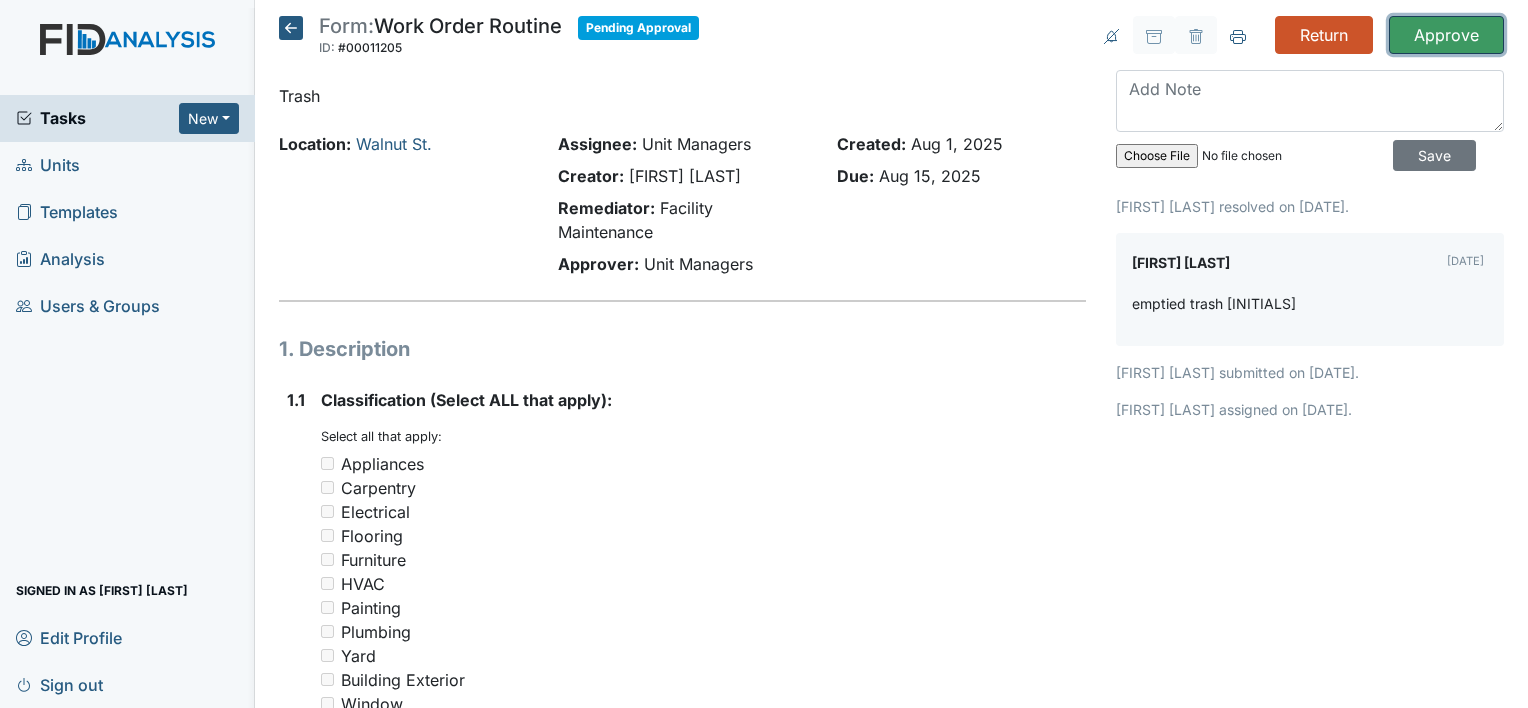 click on "Approve" at bounding box center [1446, 35] 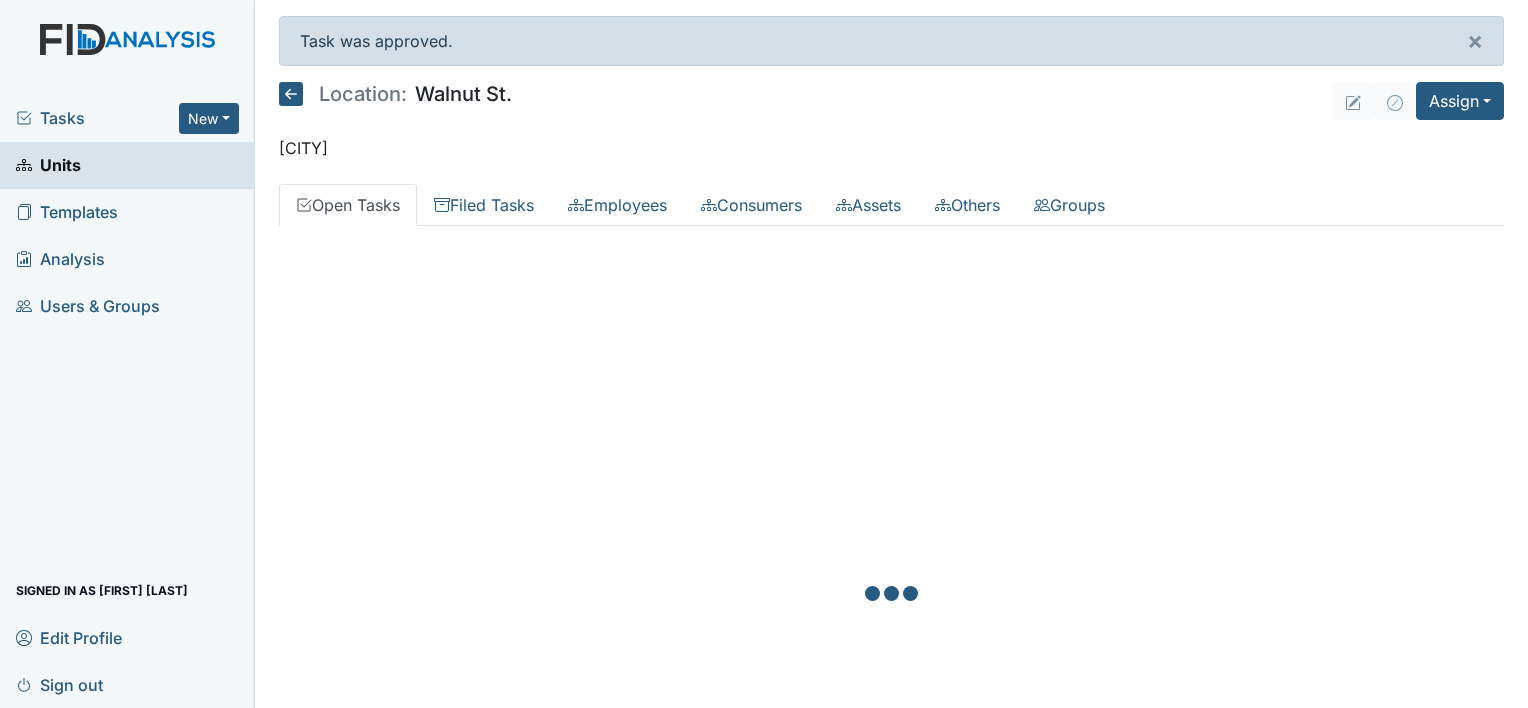 scroll, scrollTop: 0, scrollLeft: 0, axis: both 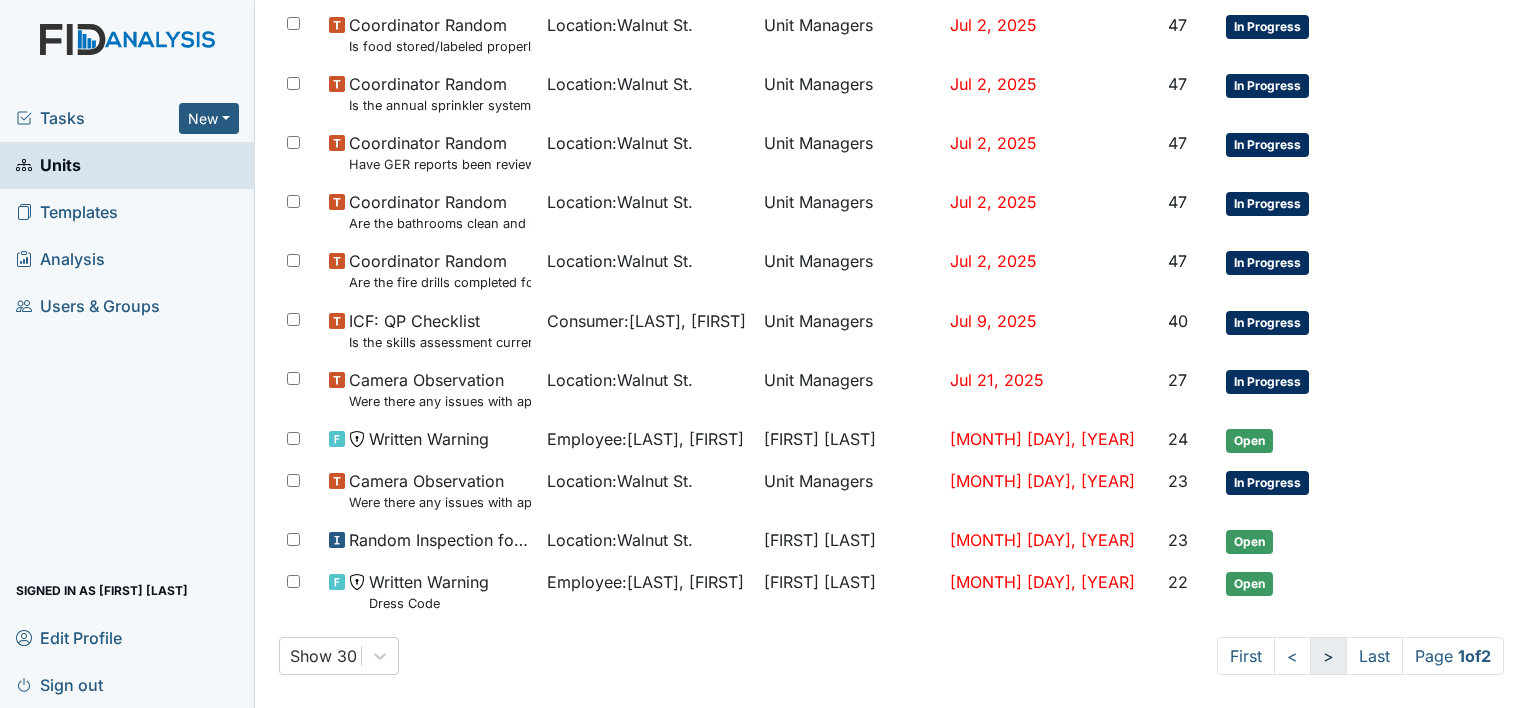 click on ">" at bounding box center (1328, 656) 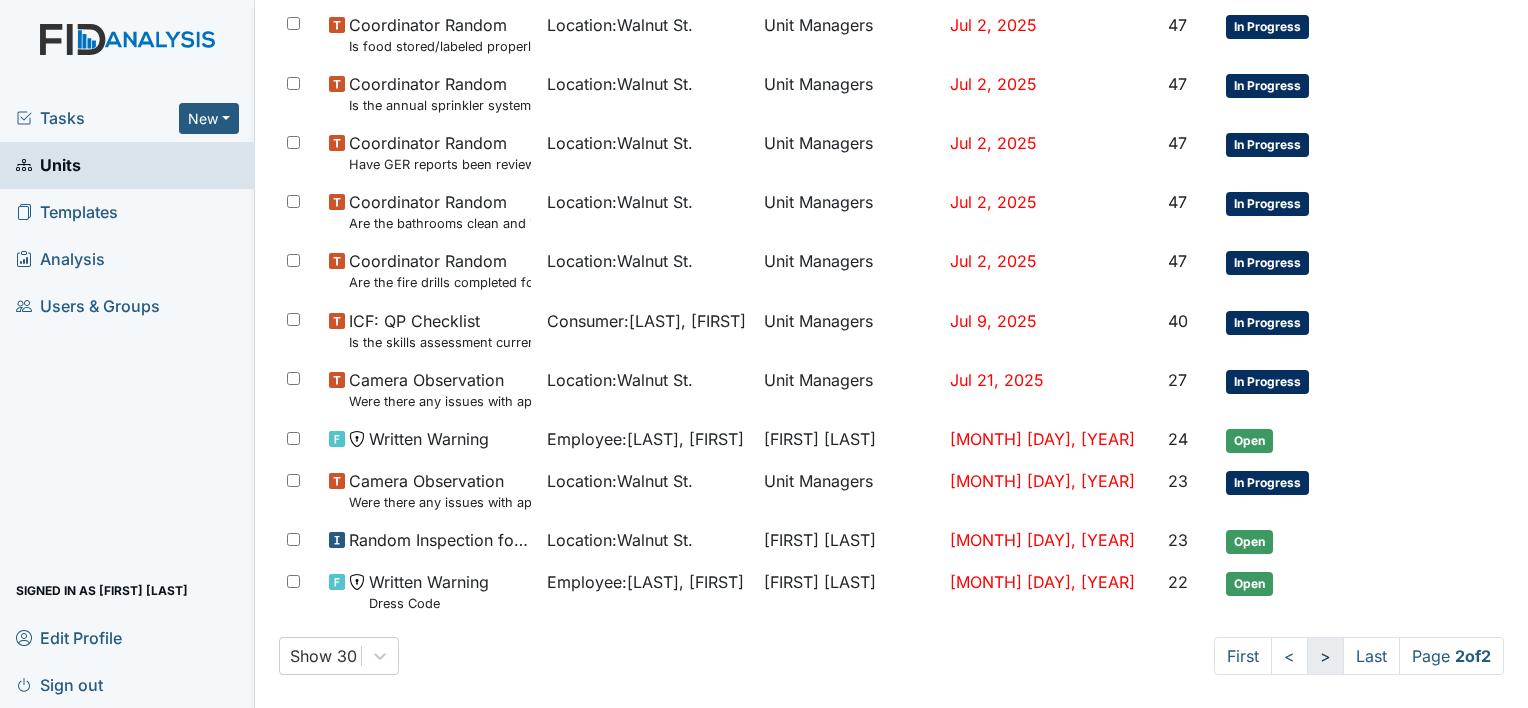 scroll, scrollTop: 312, scrollLeft: 0, axis: vertical 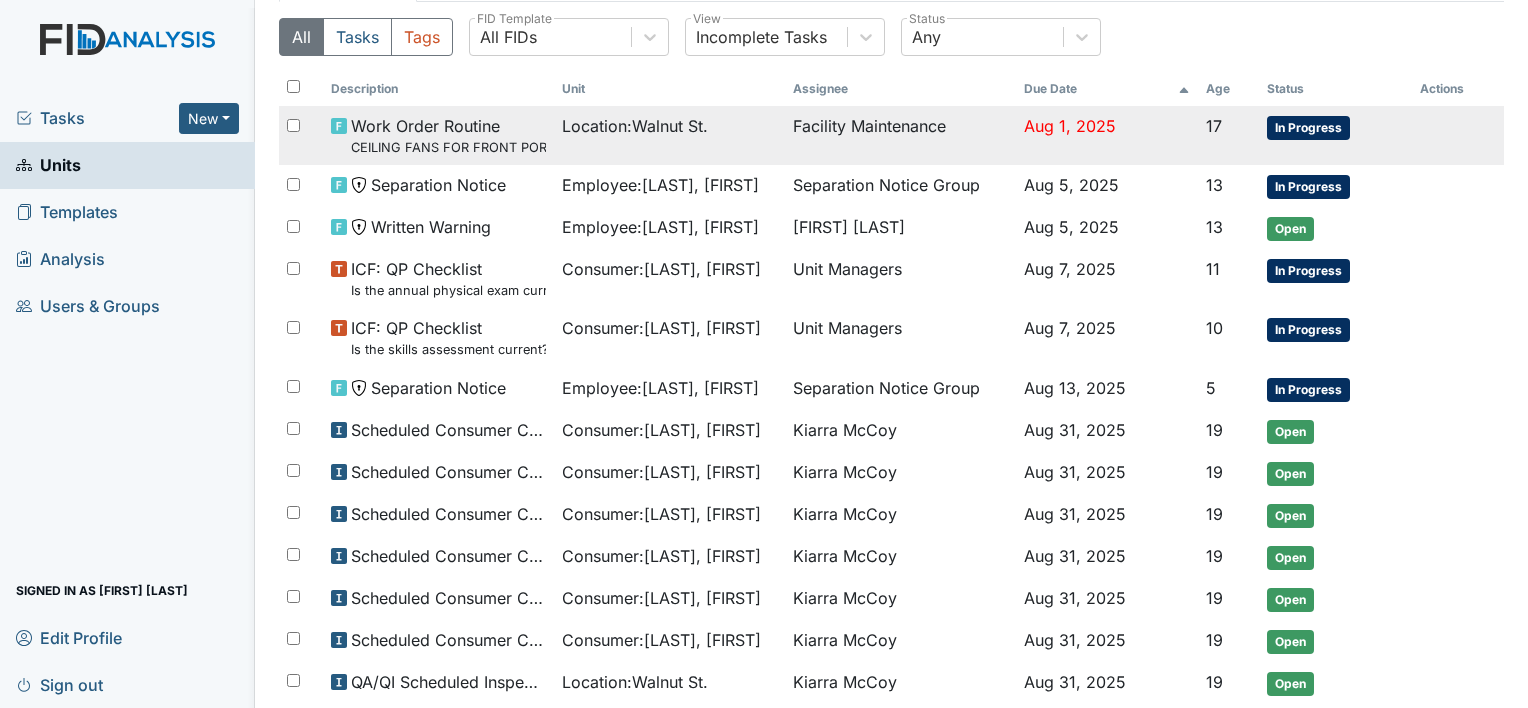 click on "Location :  Walnut St." at bounding box center [635, 126] 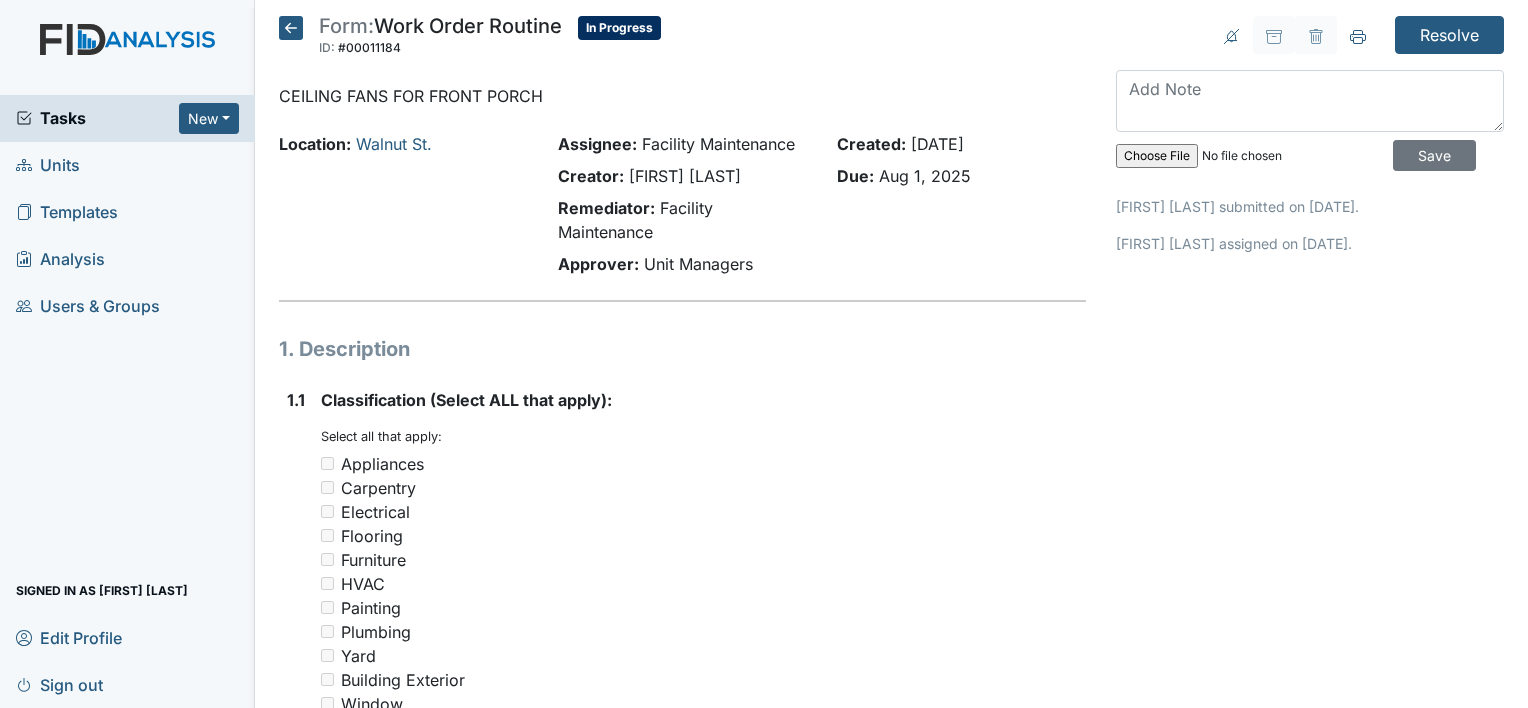 scroll, scrollTop: 0, scrollLeft: 0, axis: both 